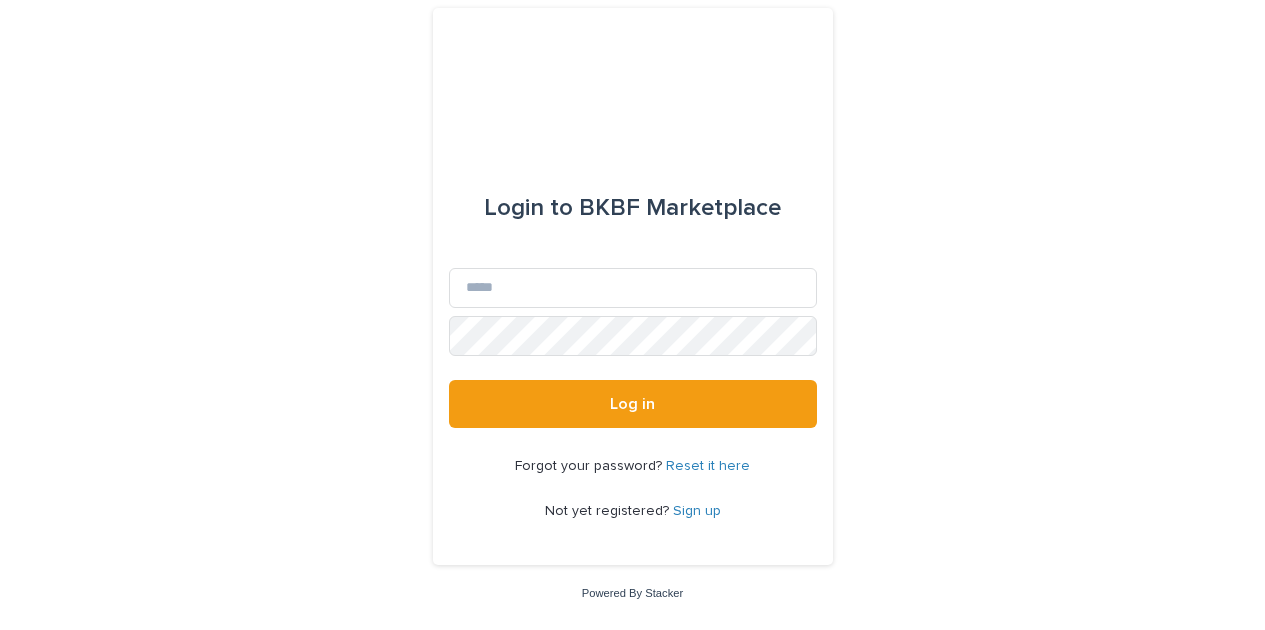 scroll, scrollTop: 0, scrollLeft: 0, axis: both 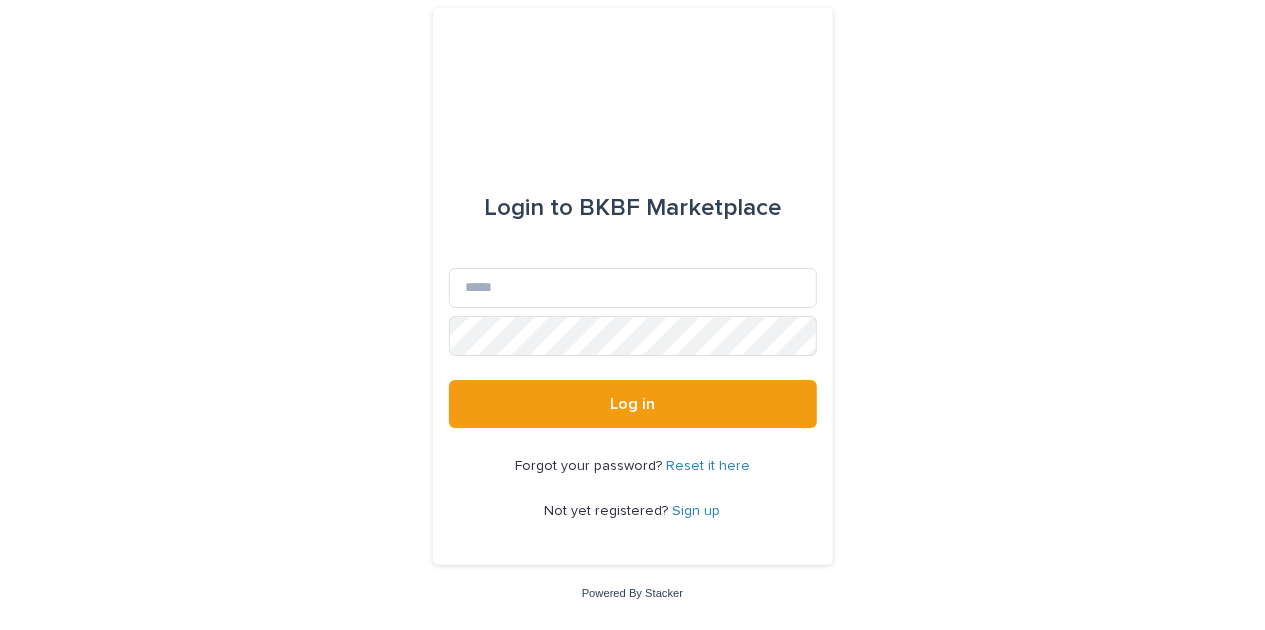 click on "Sign up" at bounding box center (697, 511) 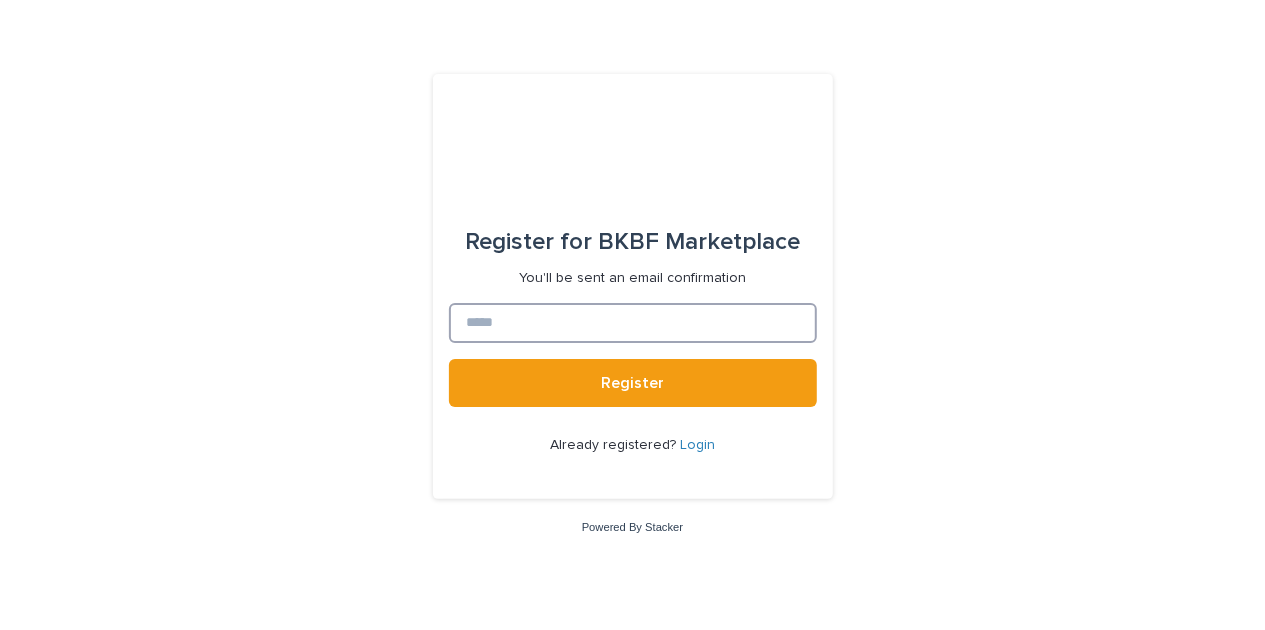 click at bounding box center (633, 323) 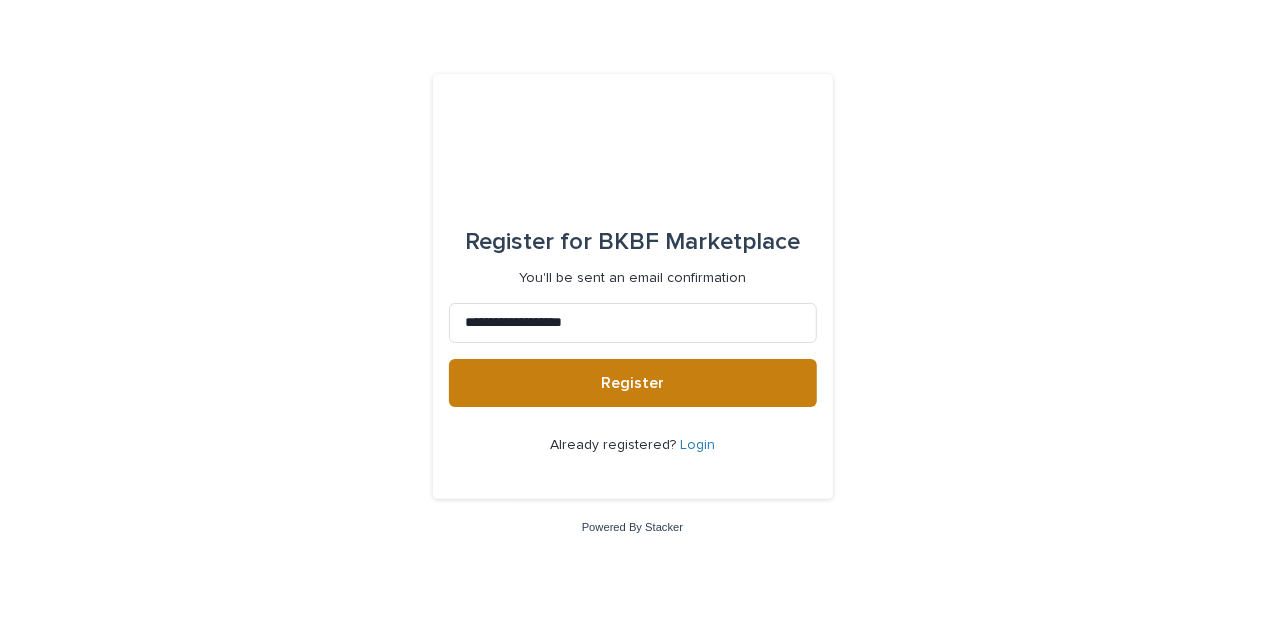 click on "Register" at bounding box center (633, 383) 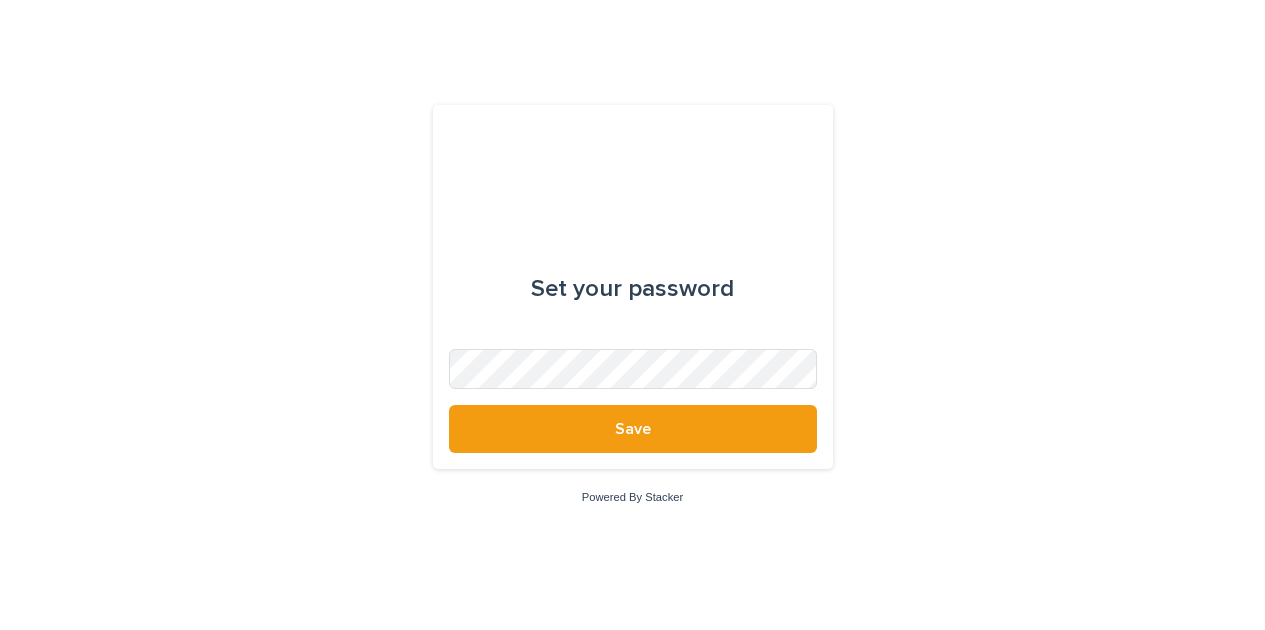 scroll, scrollTop: 0, scrollLeft: 0, axis: both 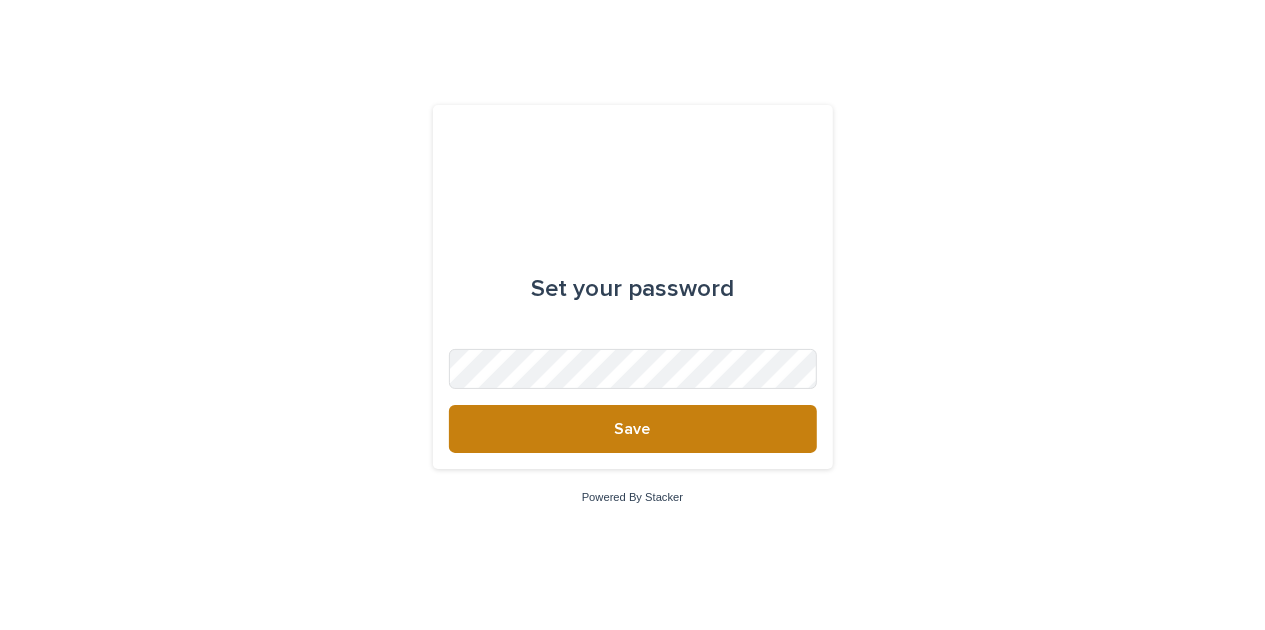 click on "Save" at bounding box center [633, 429] 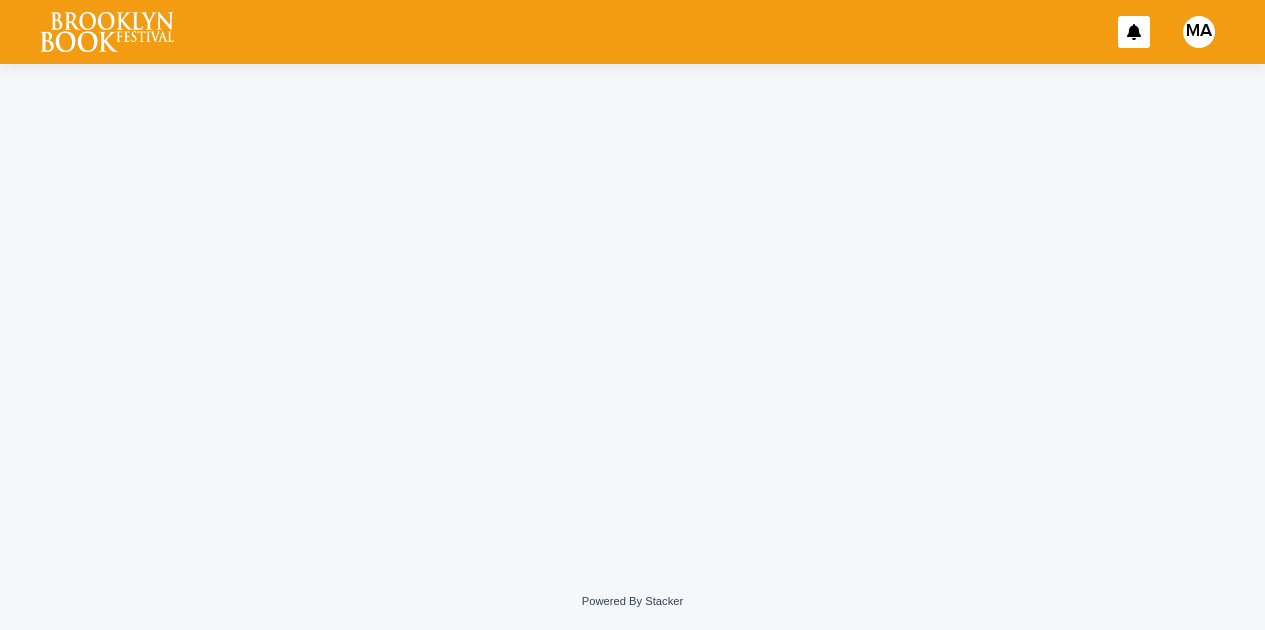 scroll, scrollTop: 0, scrollLeft: 0, axis: both 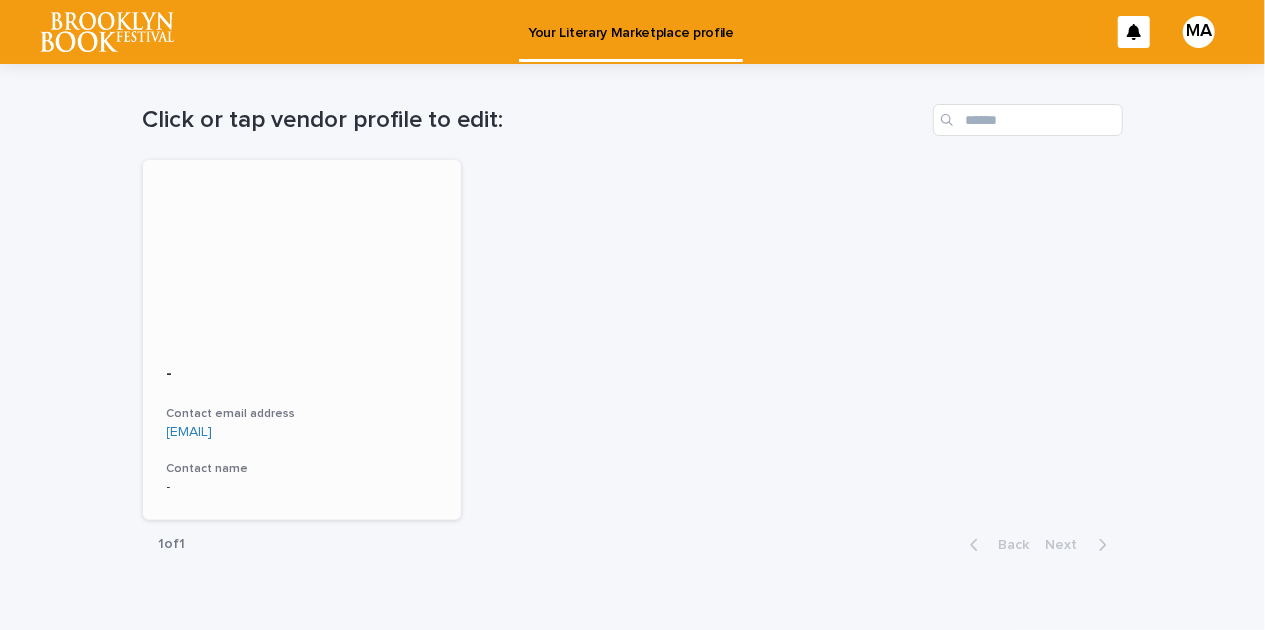 click at bounding box center (302, 250) 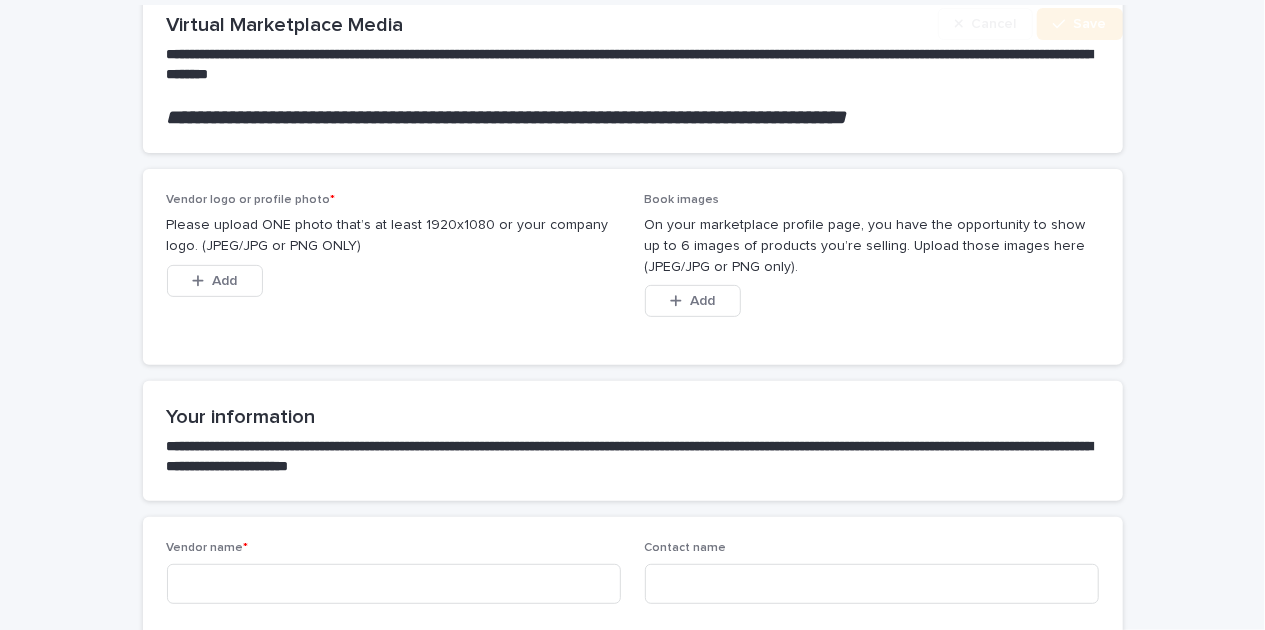 scroll, scrollTop: 400, scrollLeft: 0, axis: vertical 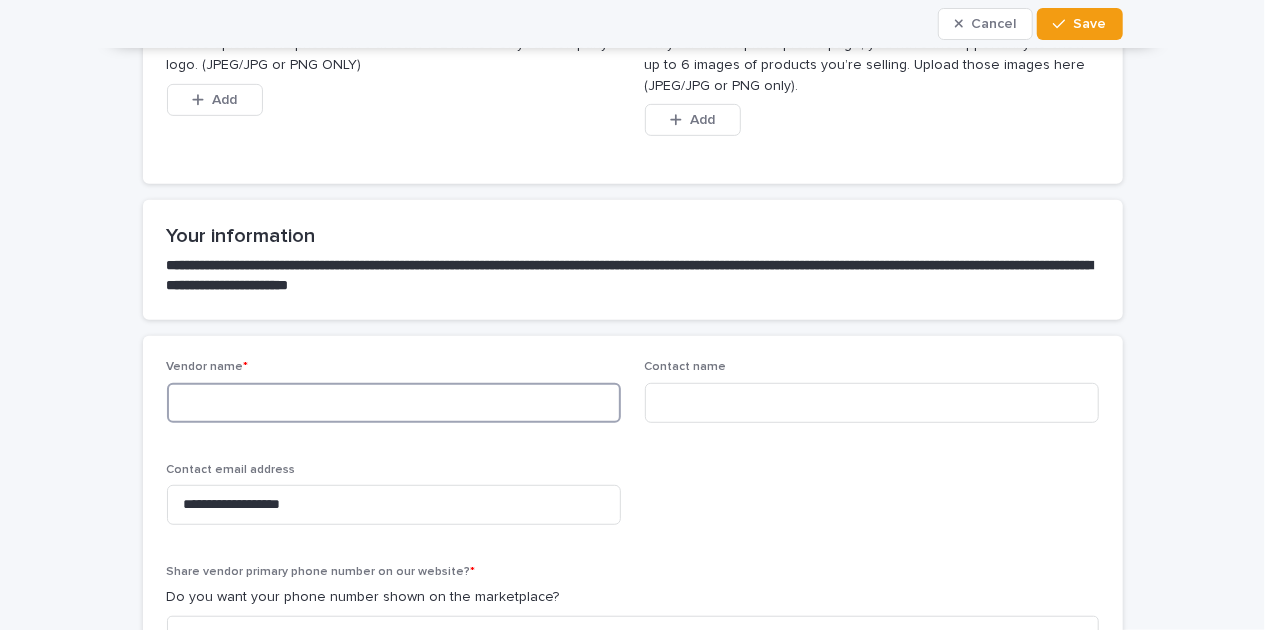 click at bounding box center (394, 403) 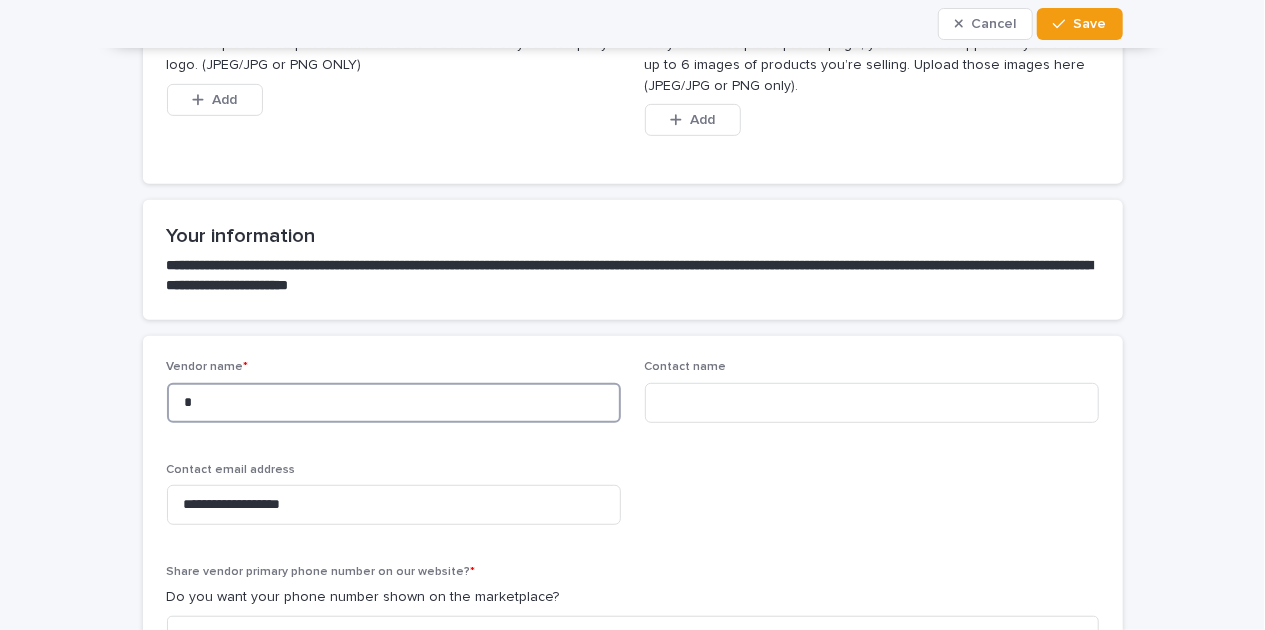 type on "*" 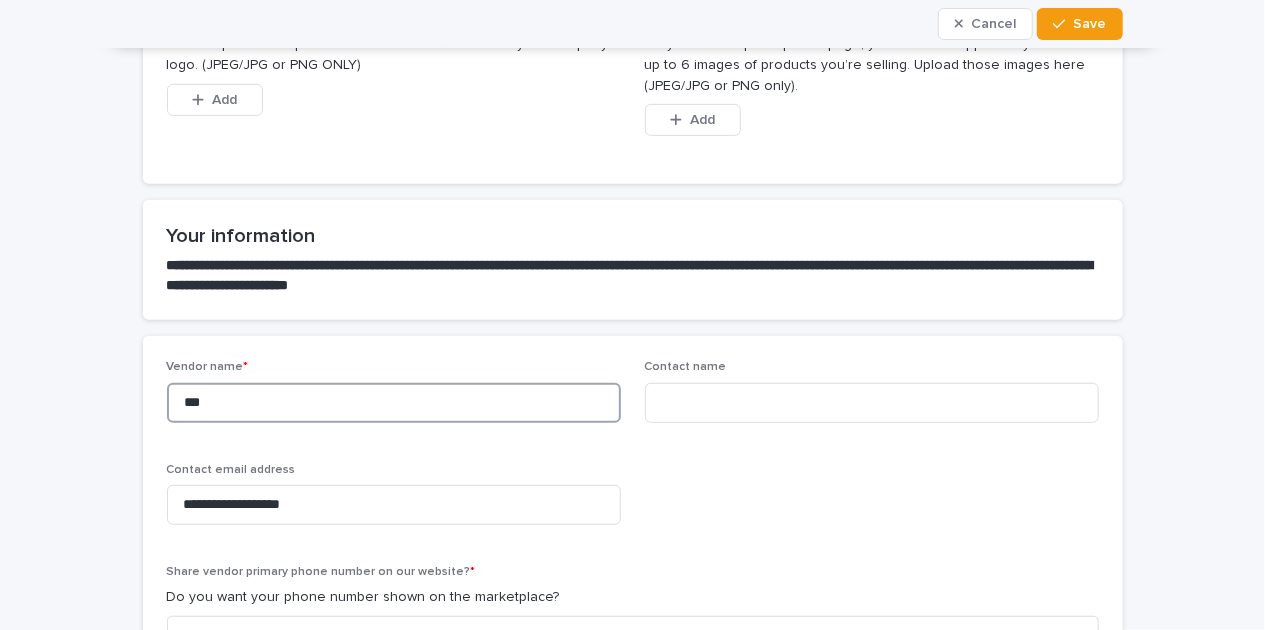 type on "***" 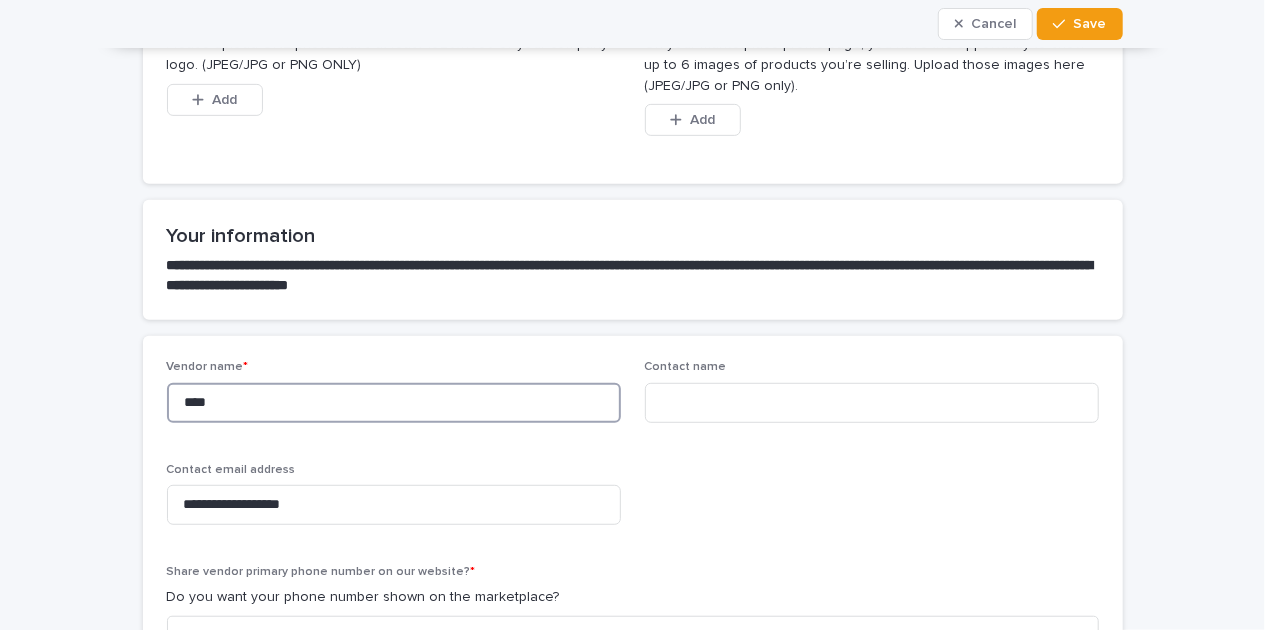 type on "***" 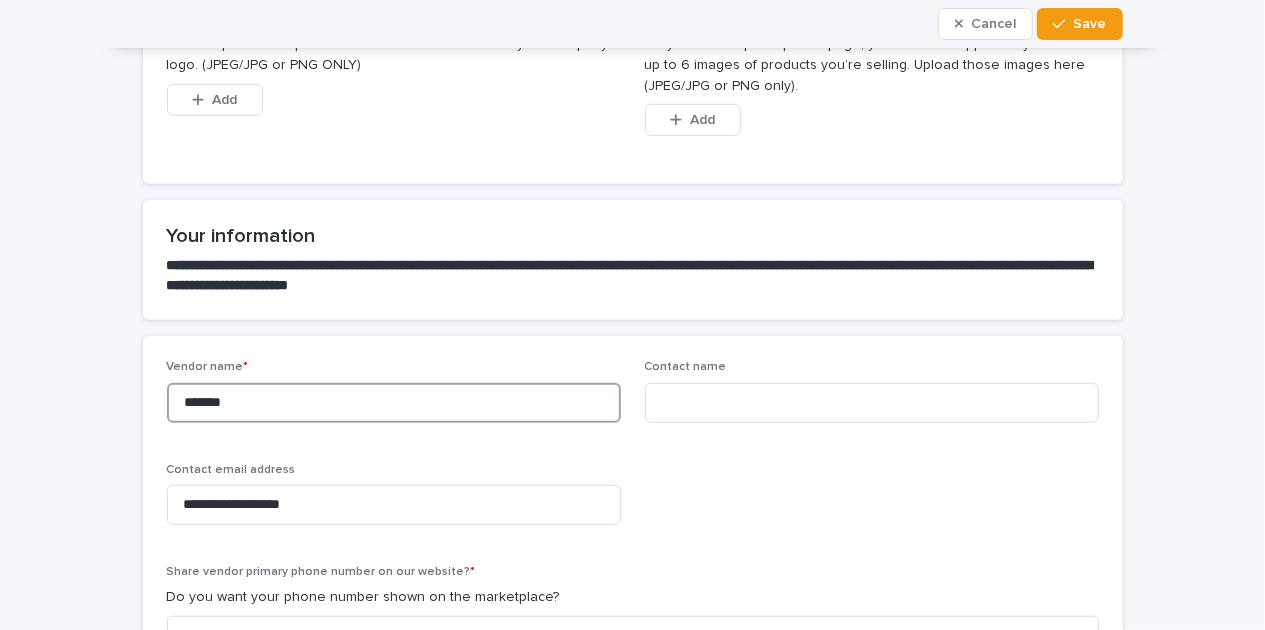 type on "********" 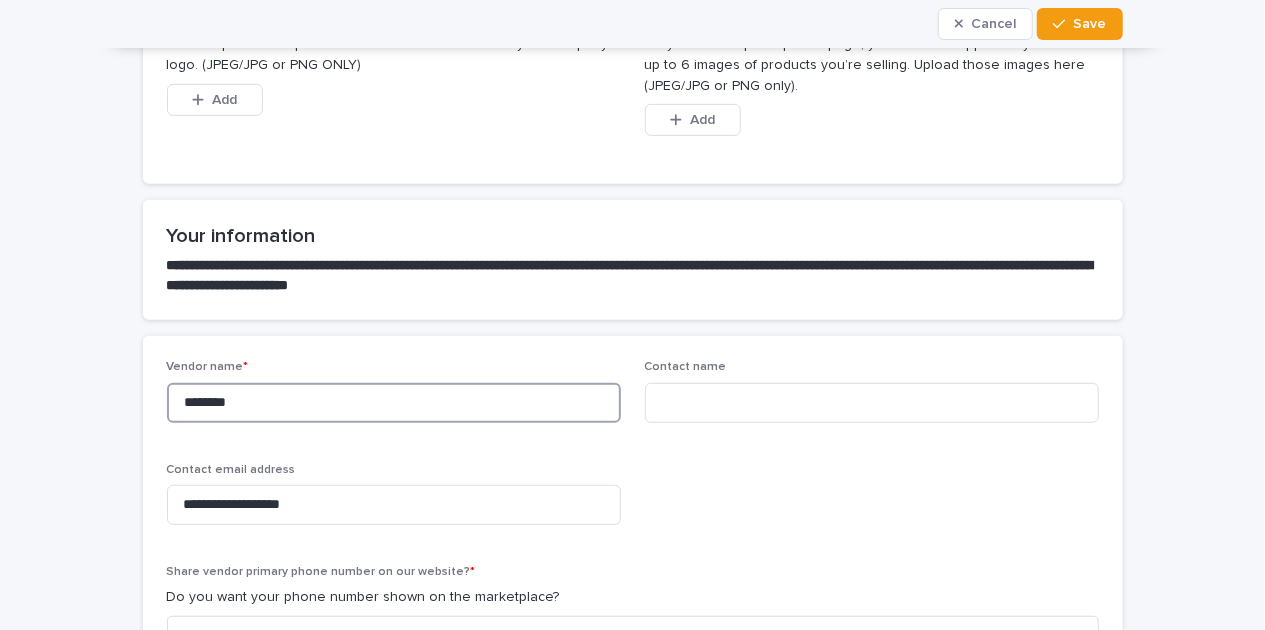 type on "********" 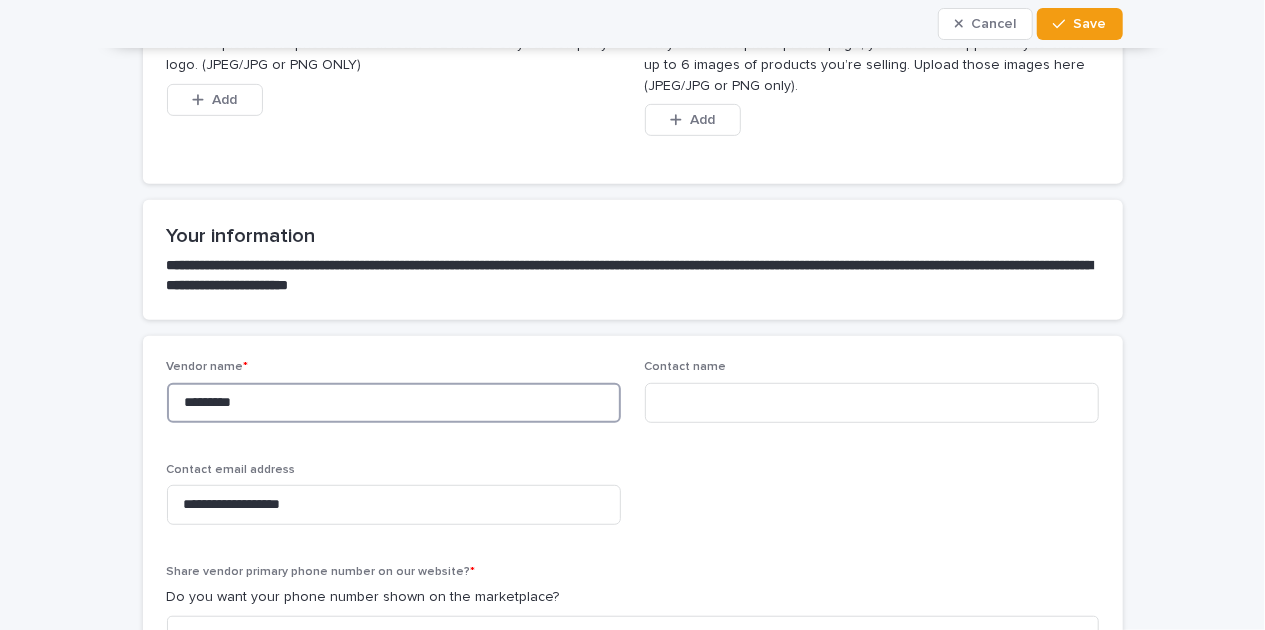 type on "********" 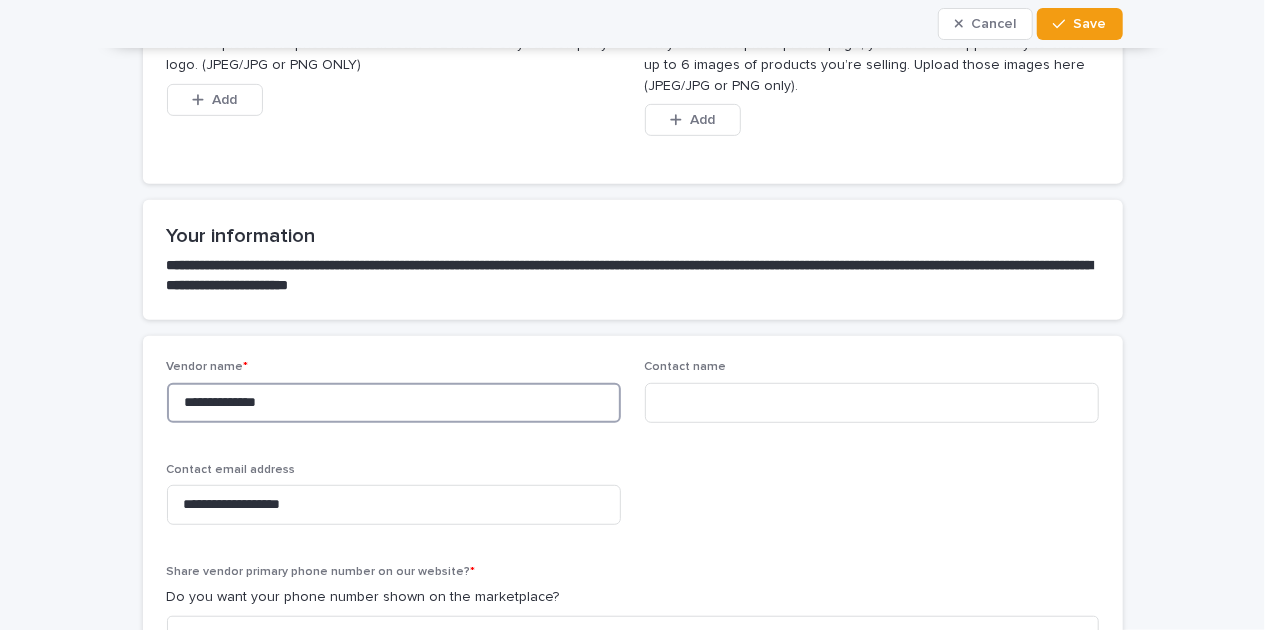 type on "**********" 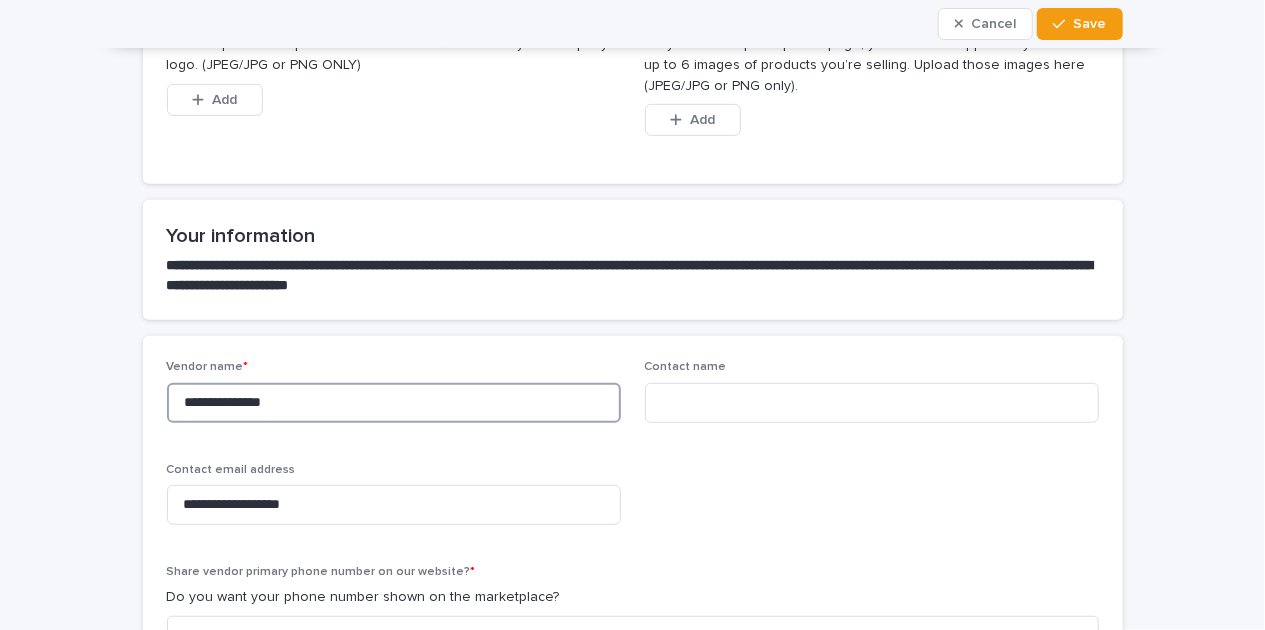 type on "**********" 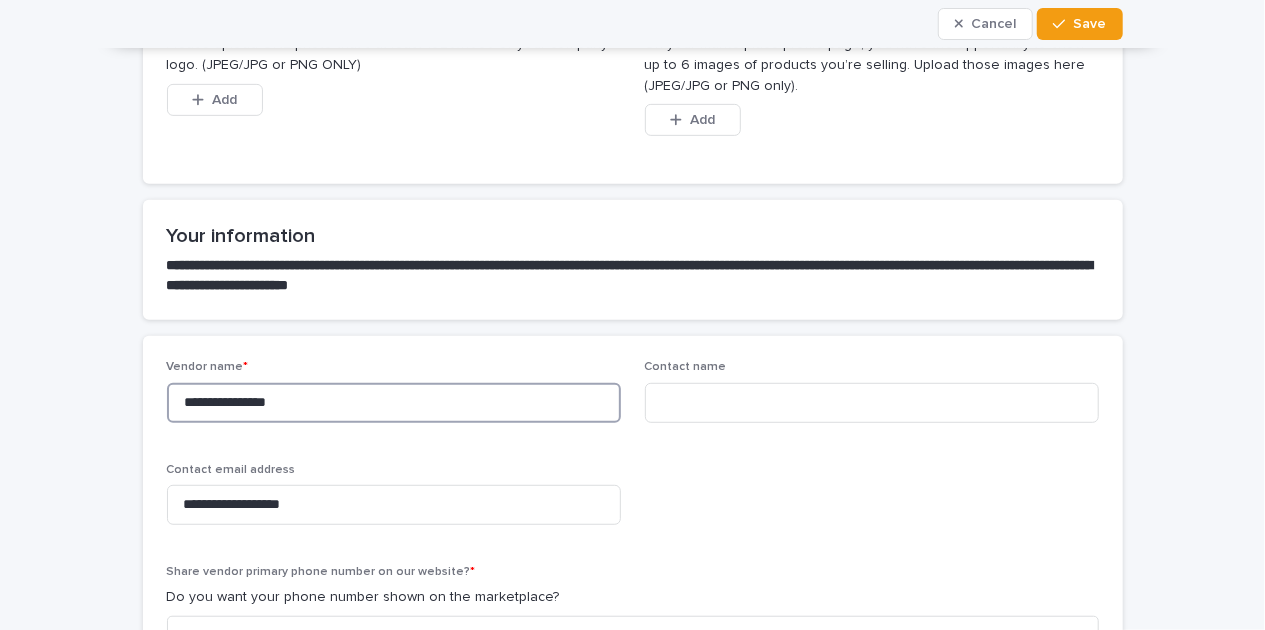 type on "**********" 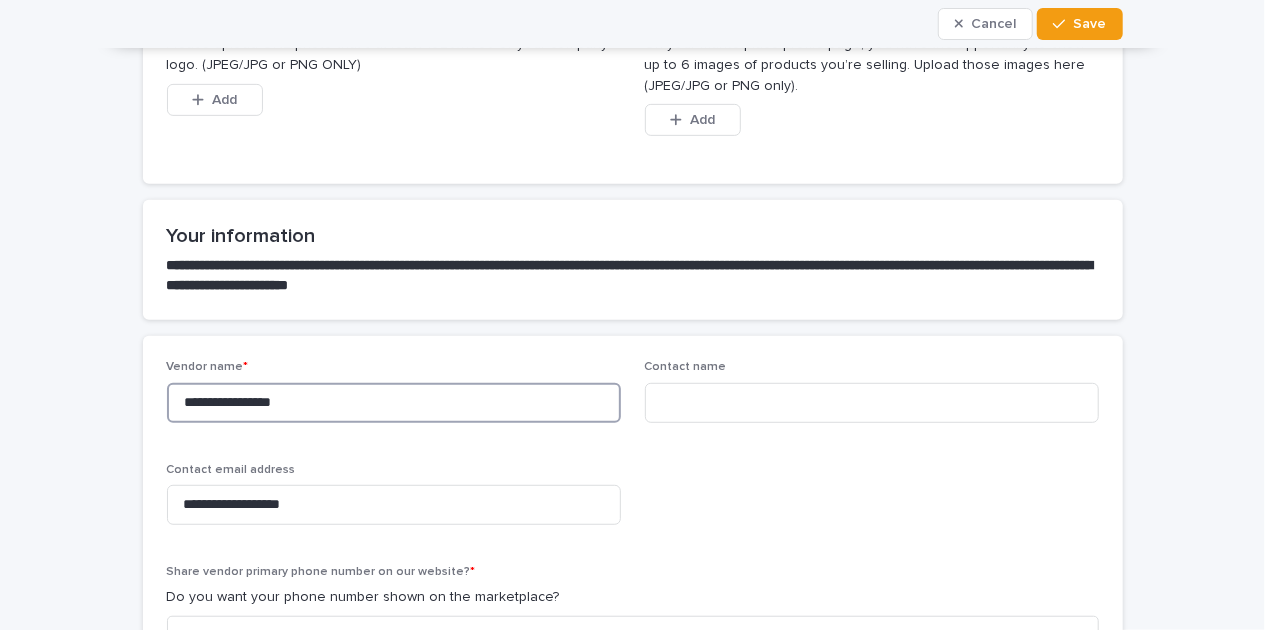 type on "**********" 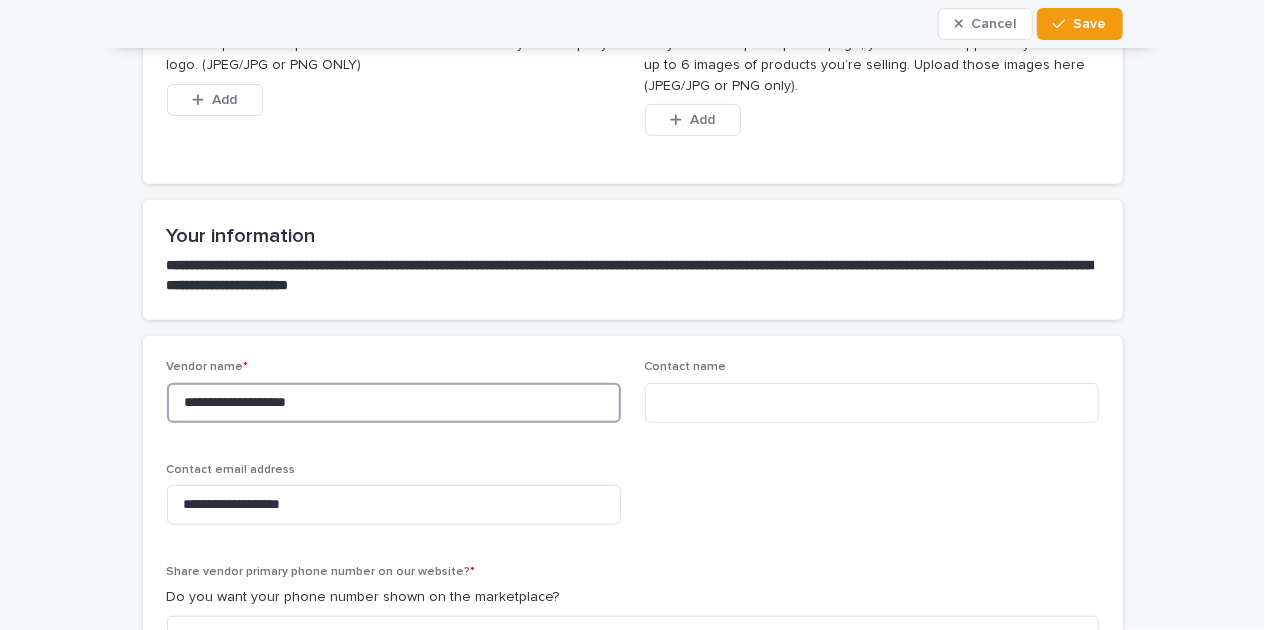type on "**********" 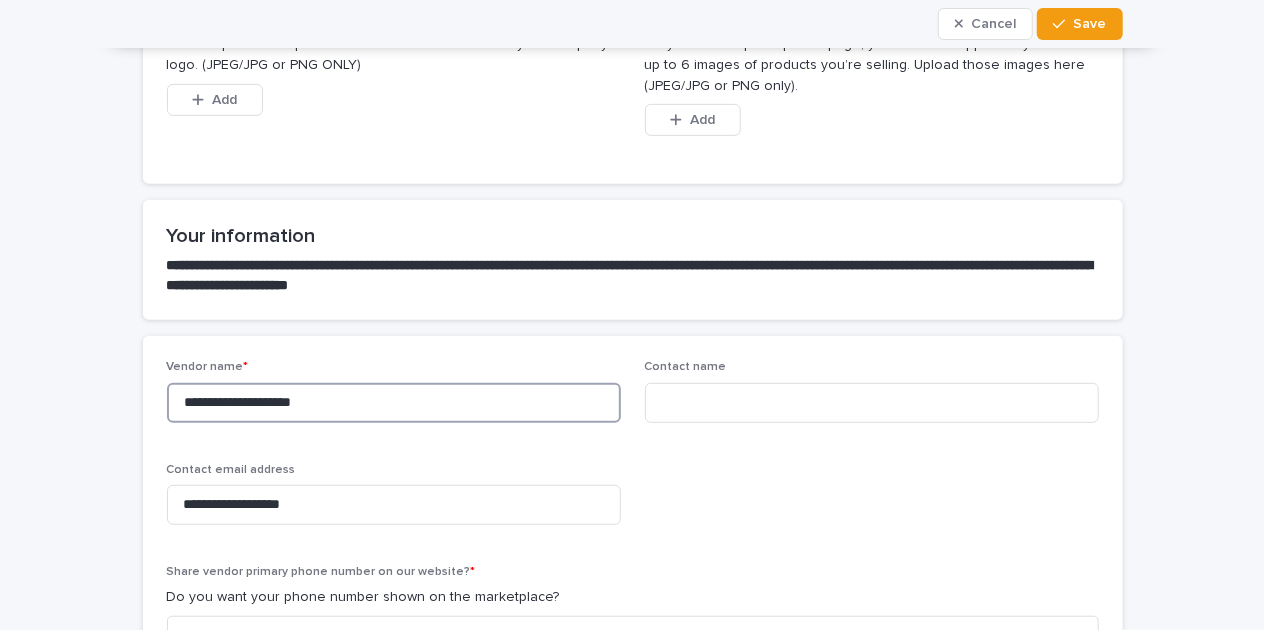 type on "**********" 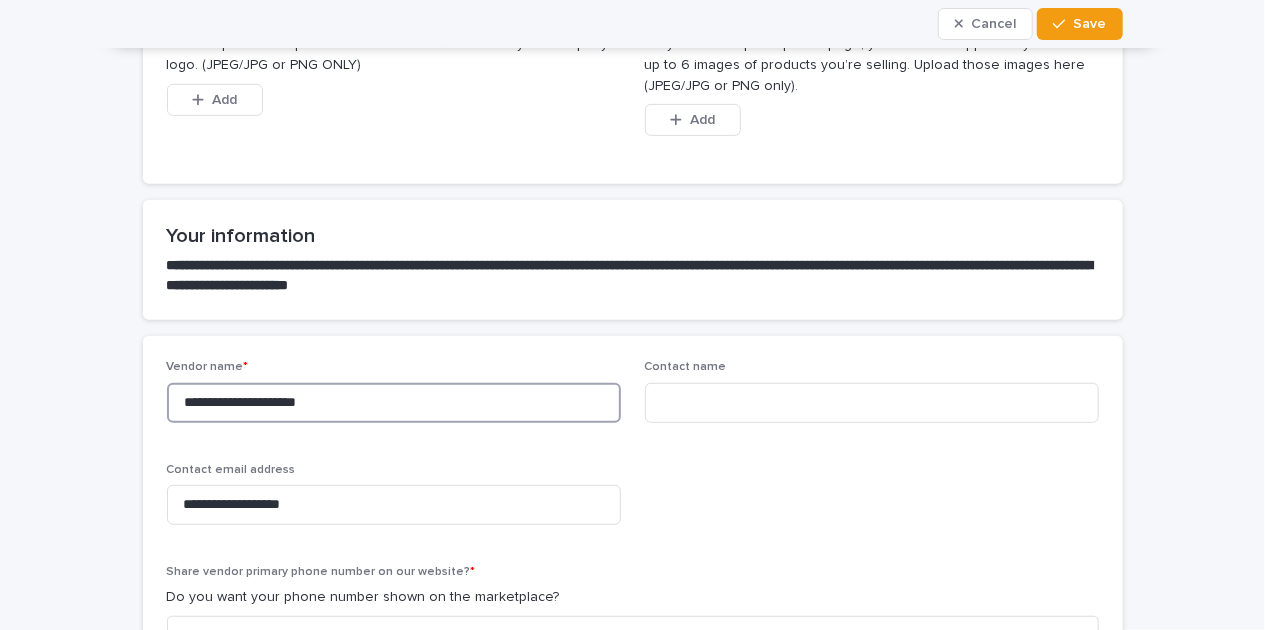 type on "**********" 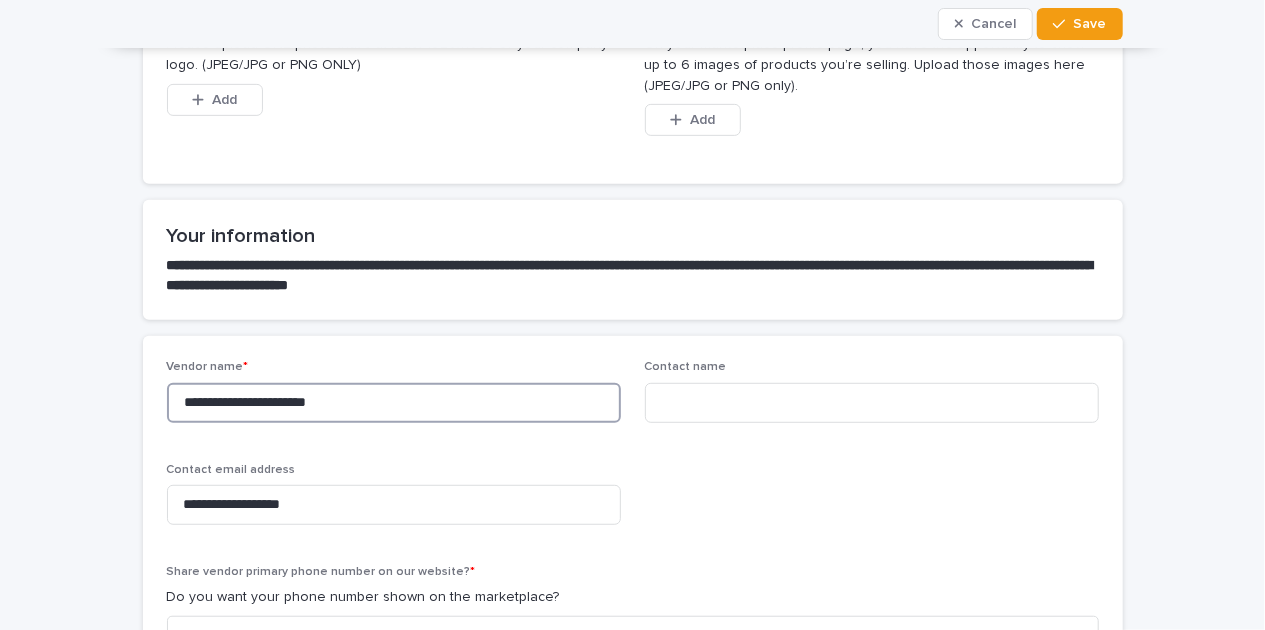 type on "**********" 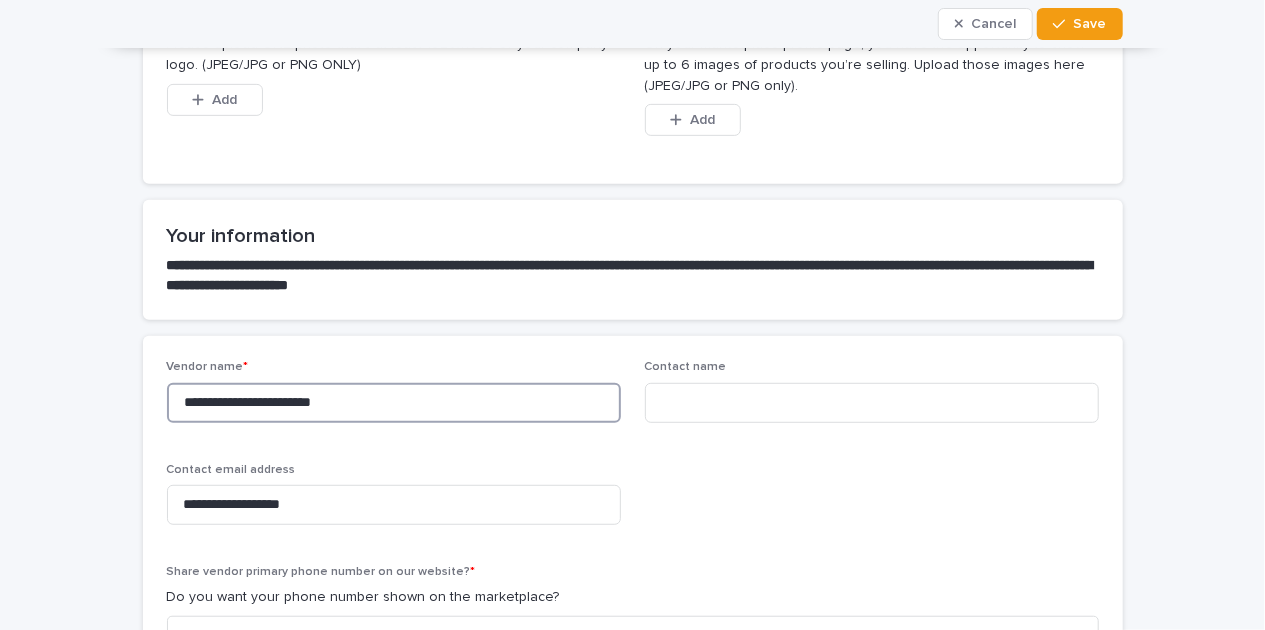 type on "**********" 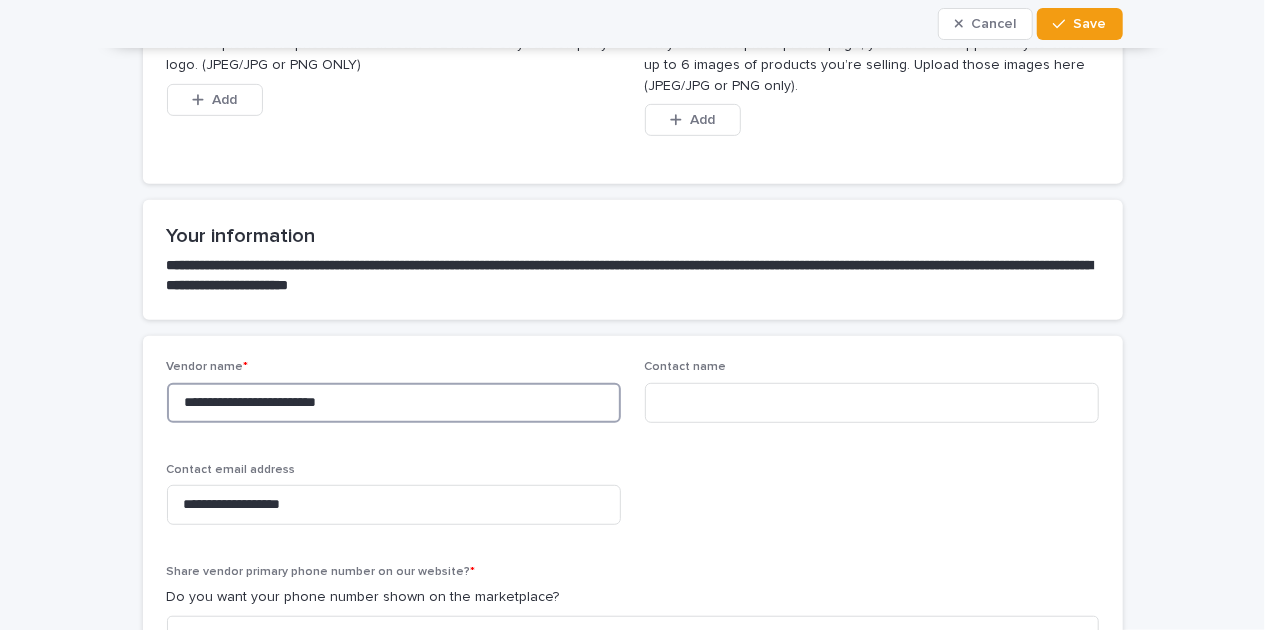 type on "**********" 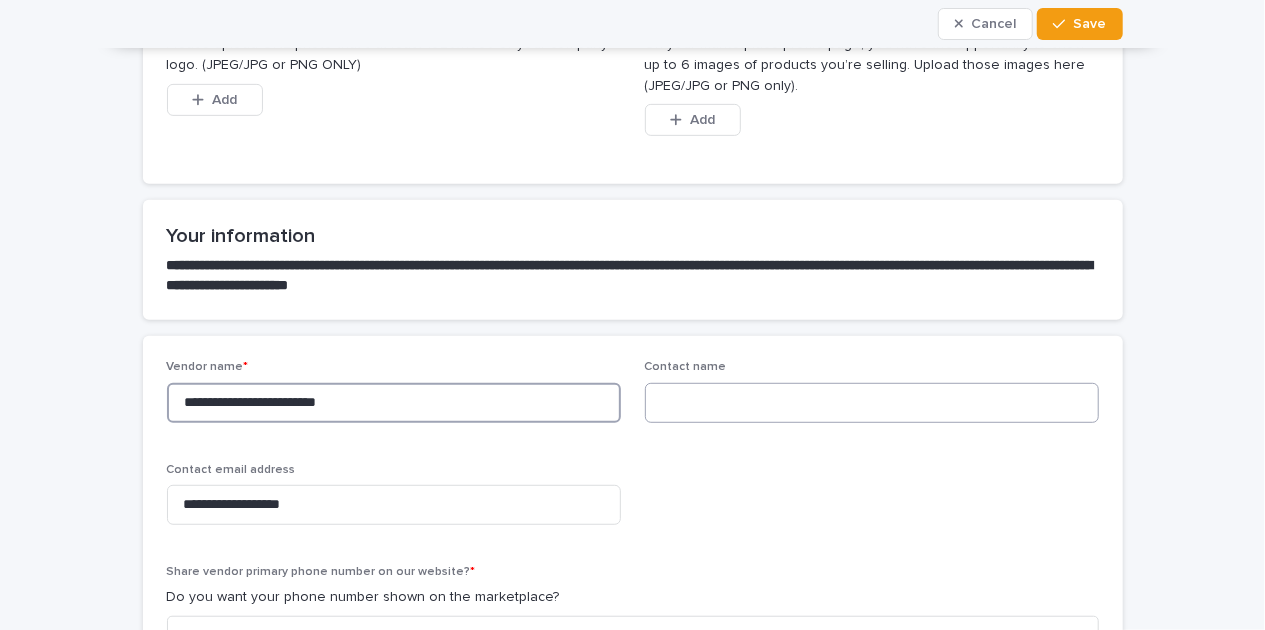 type on "**********" 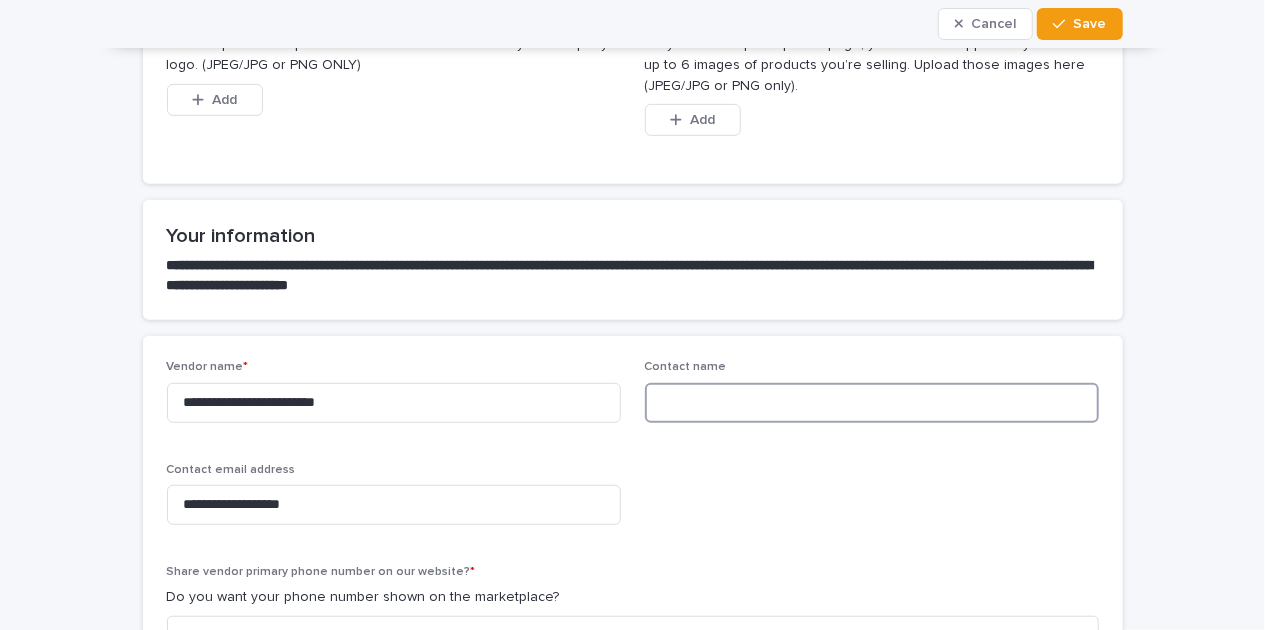 click at bounding box center [872, 403] 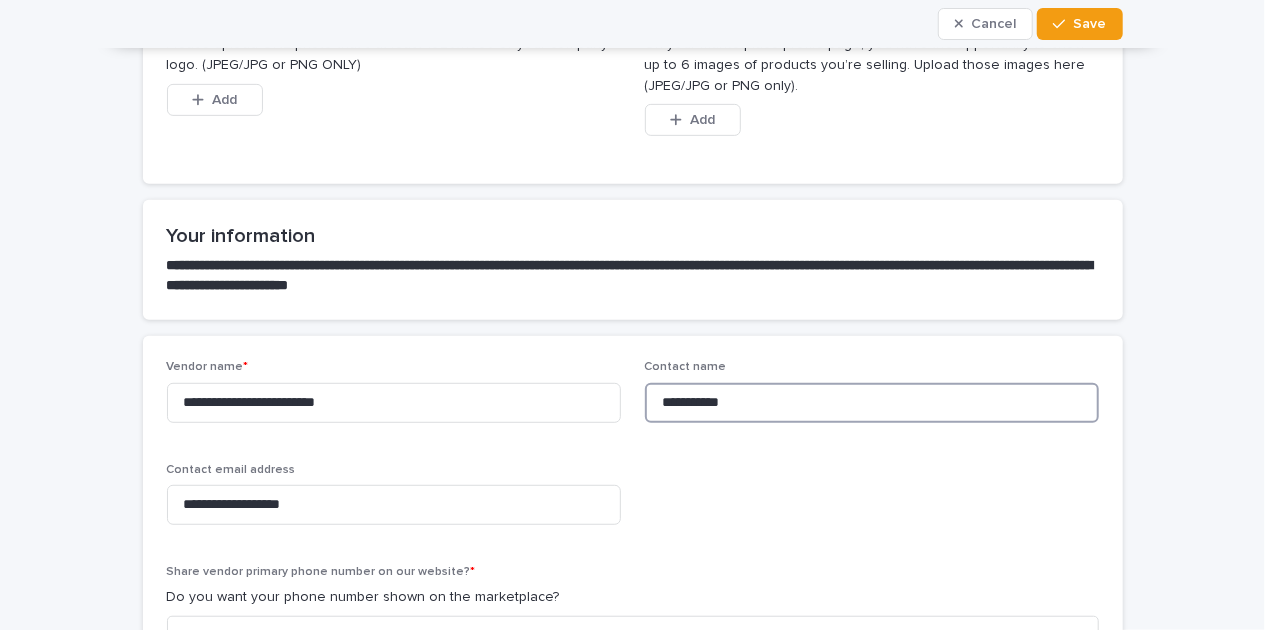 type on "**********" 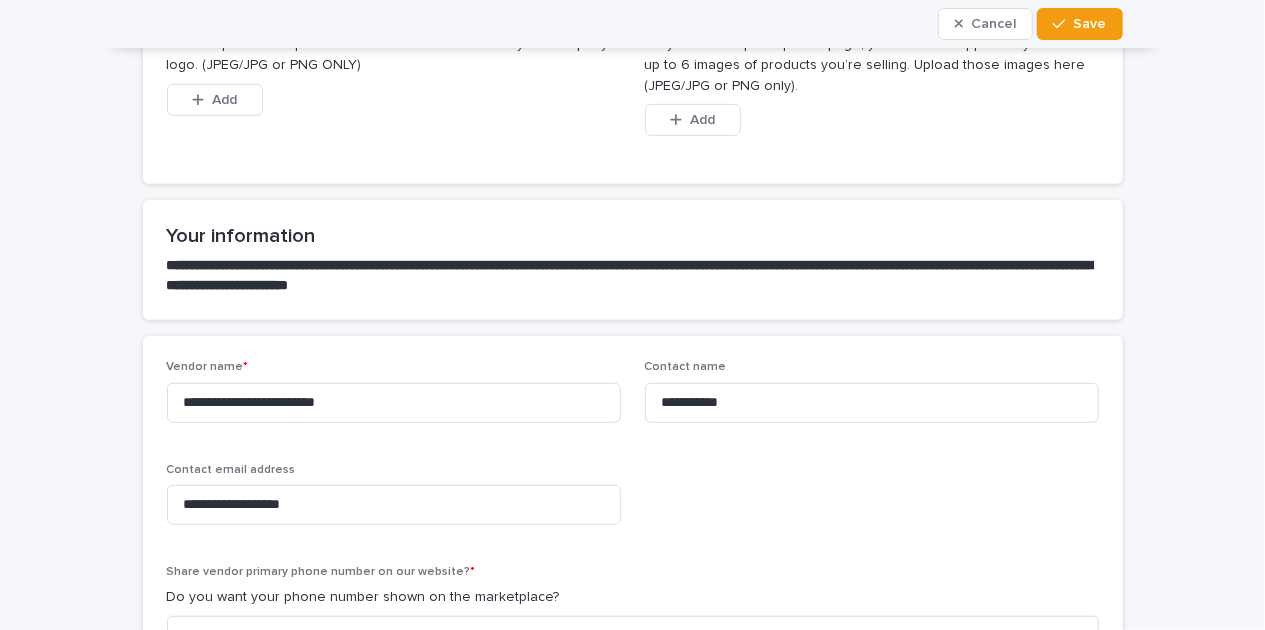 click on "**********" at bounding box center [633, 643] 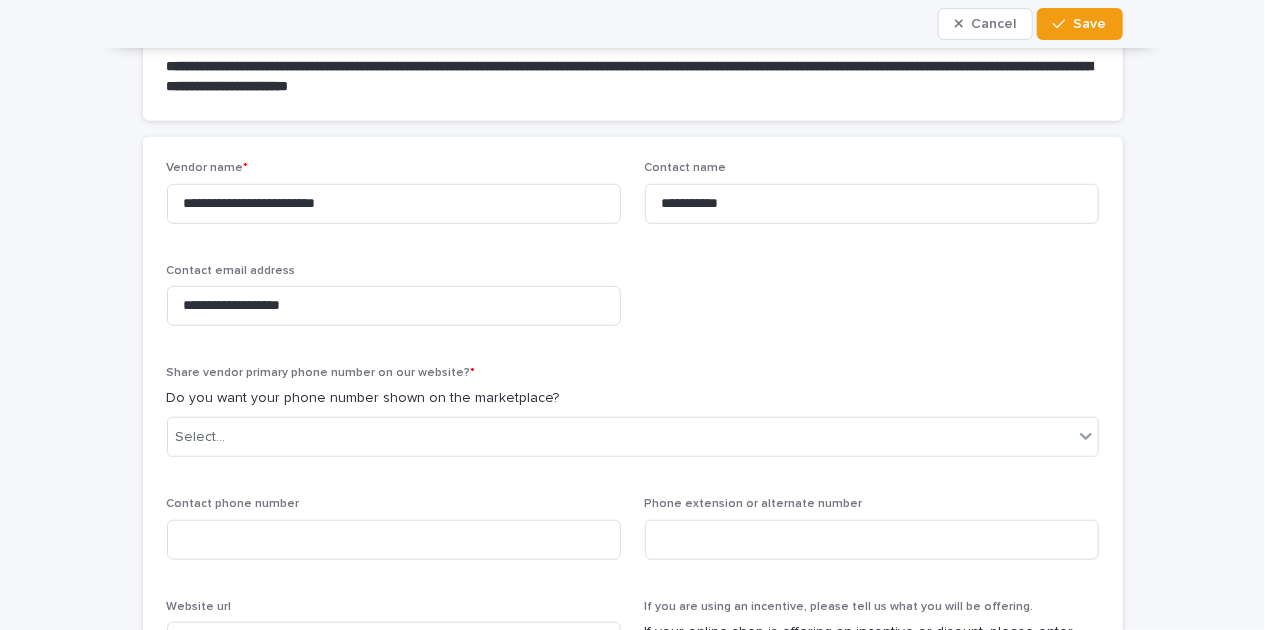scroll, scrollTop: 600, scrollLeft: 0, axis: vertical 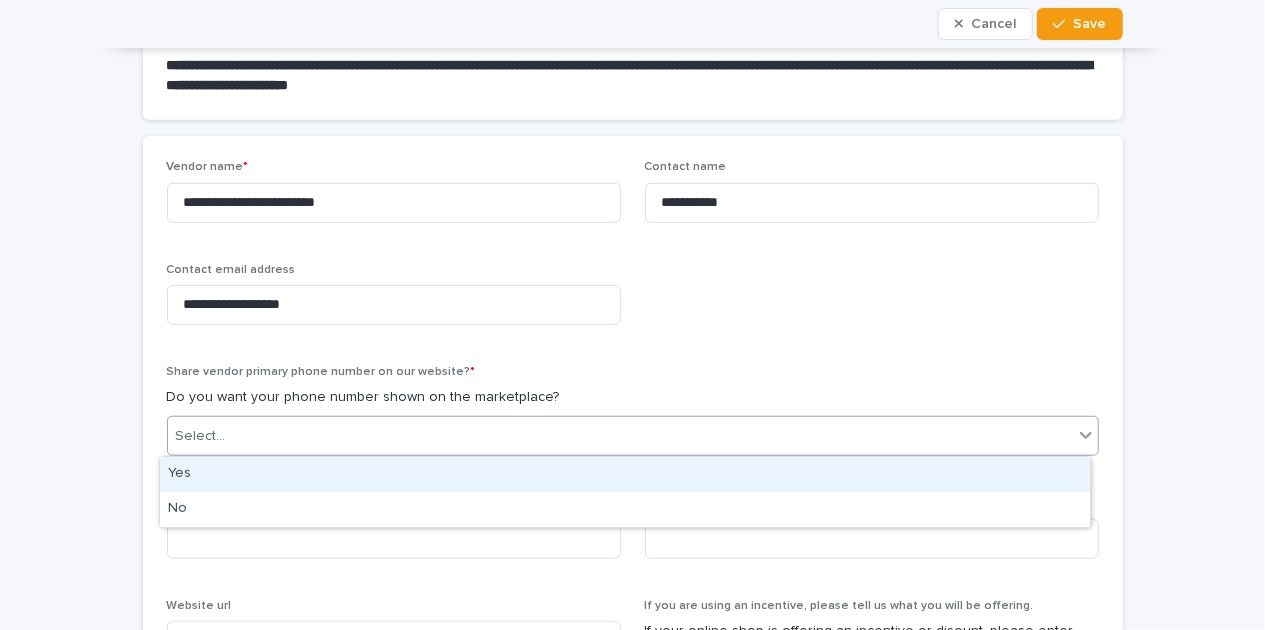 click on "Select..." at bounding box center (620, 436) 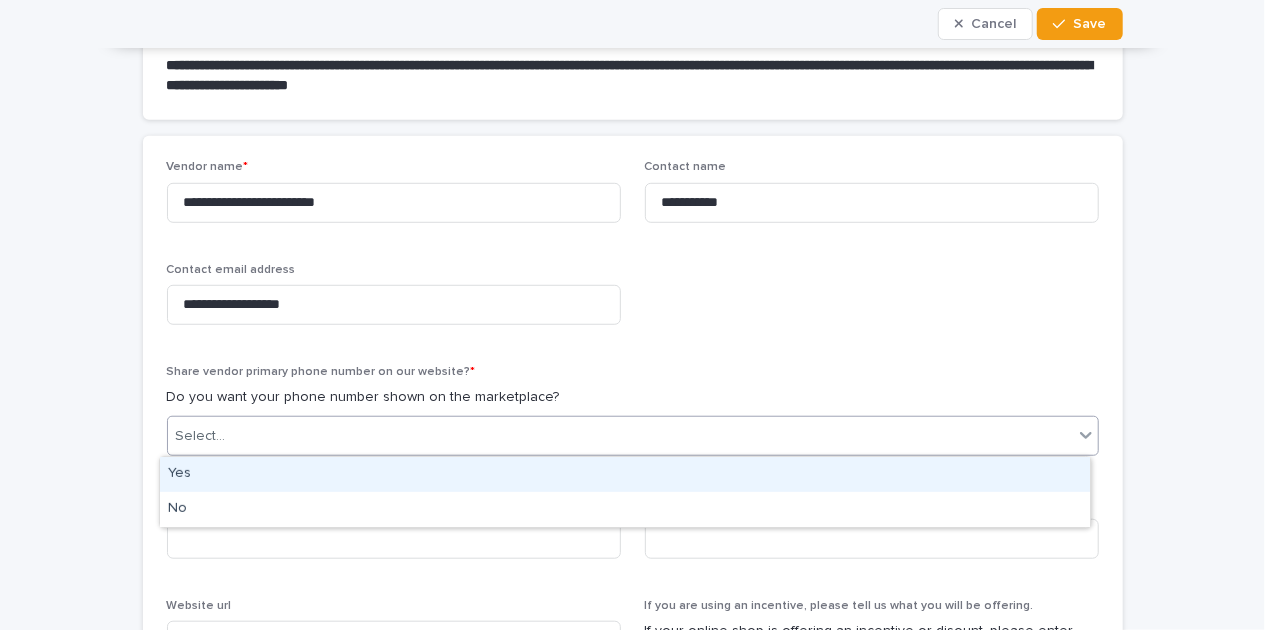 click on "Yes" at bounding box center (625, 474) 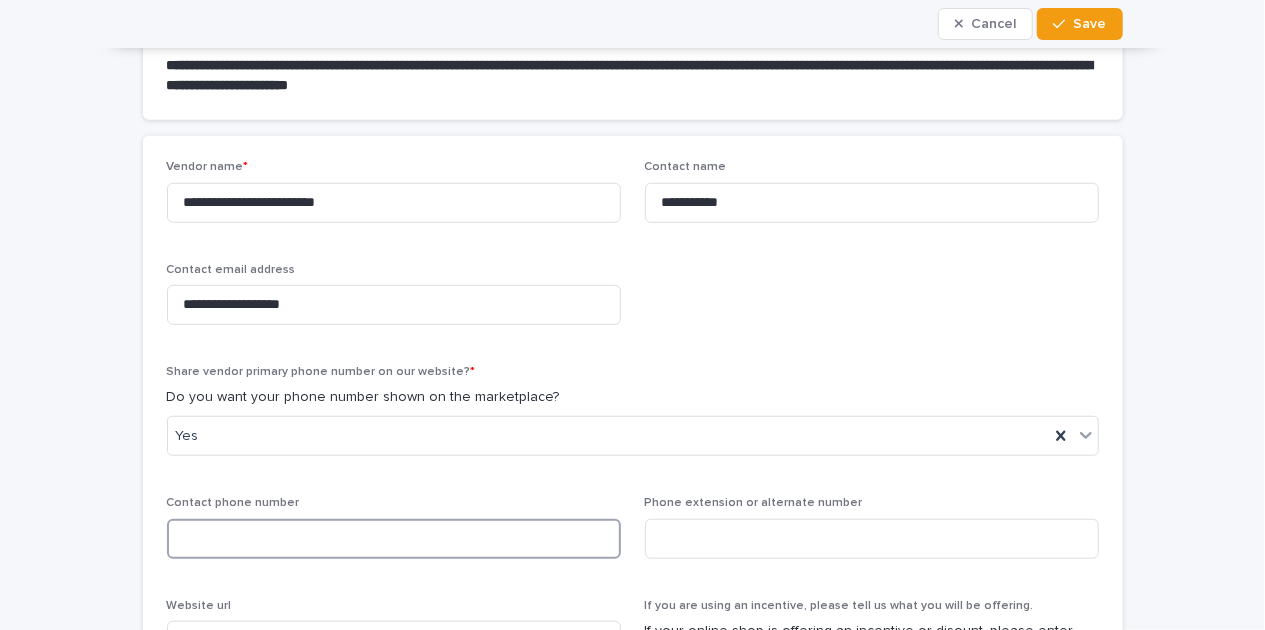 click at bounding box center [394, 539] 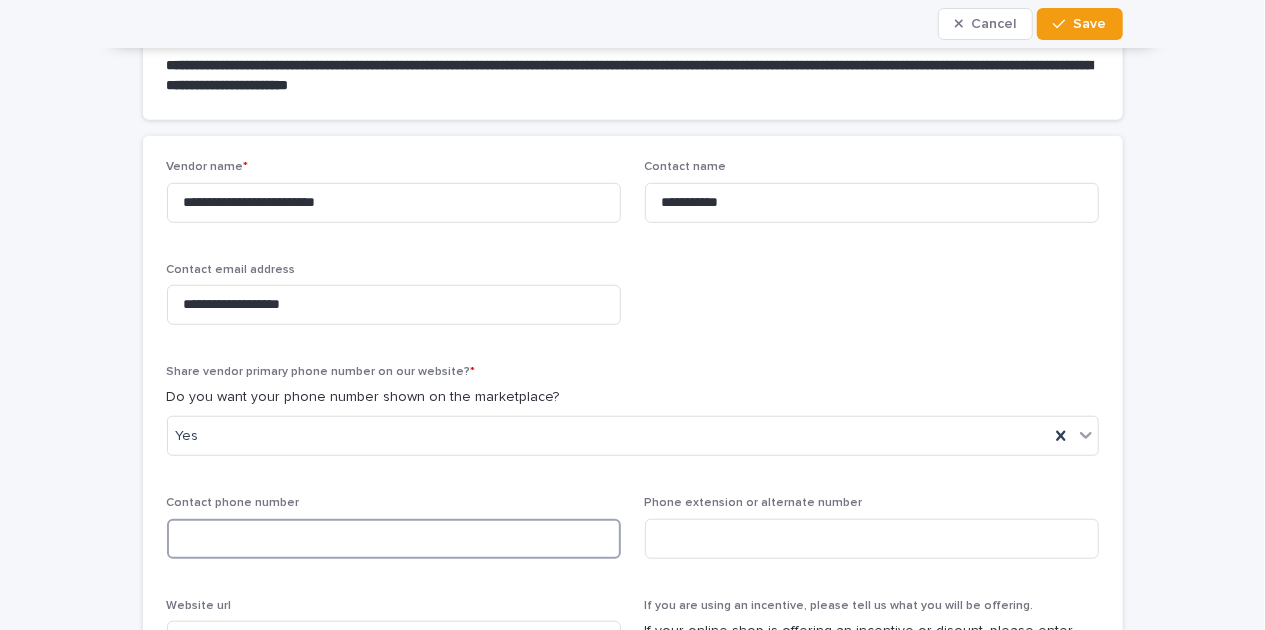 type on "**********" 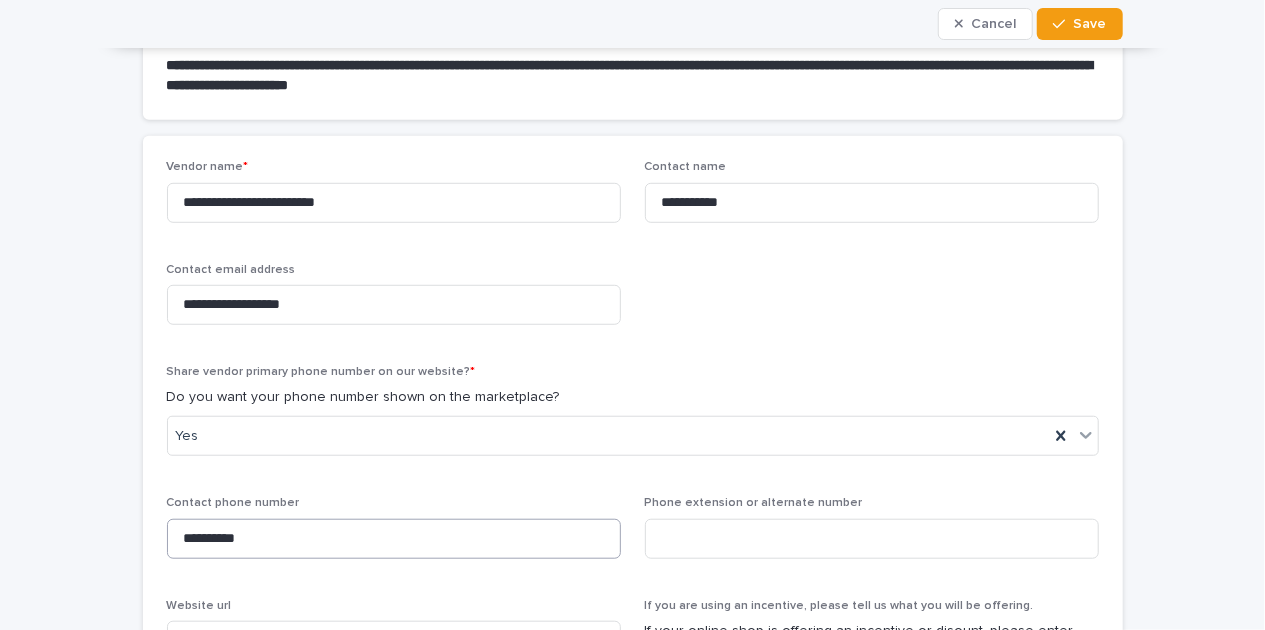type on "**********" 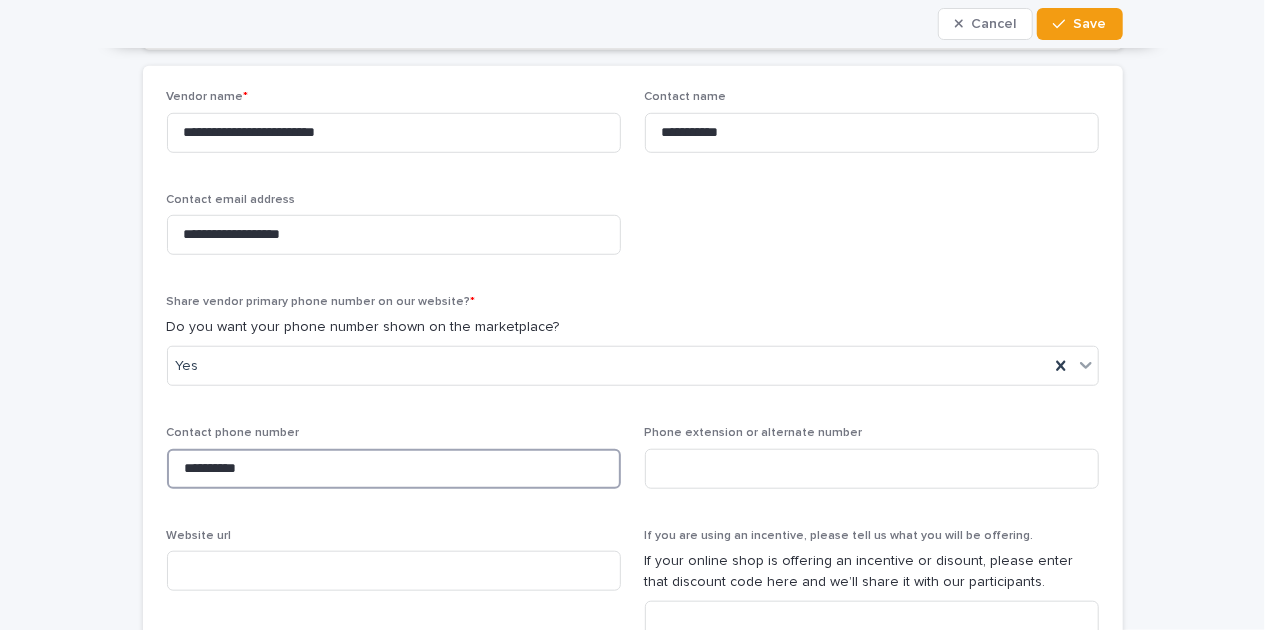 scroll, scrollTop: 700, scrollLeft: 0, axis: vertical 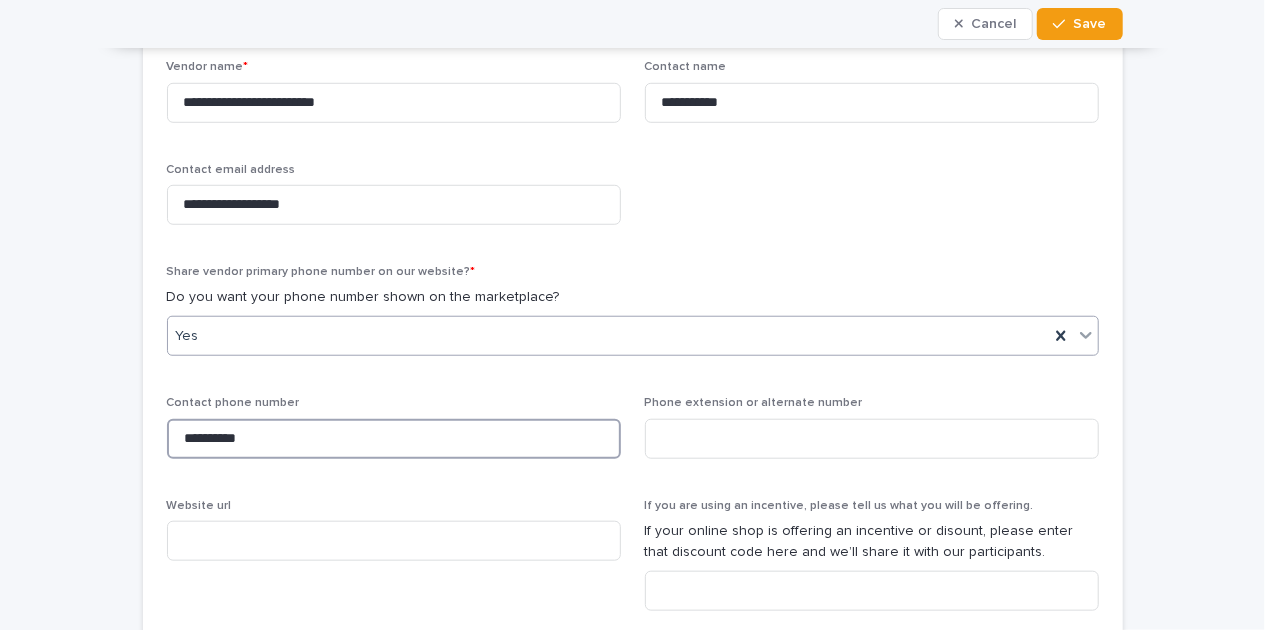 drag, startPoint x: 321, startPoint y: 446, endPoint x: 163, endPoint y: 354, distance: 182.83325 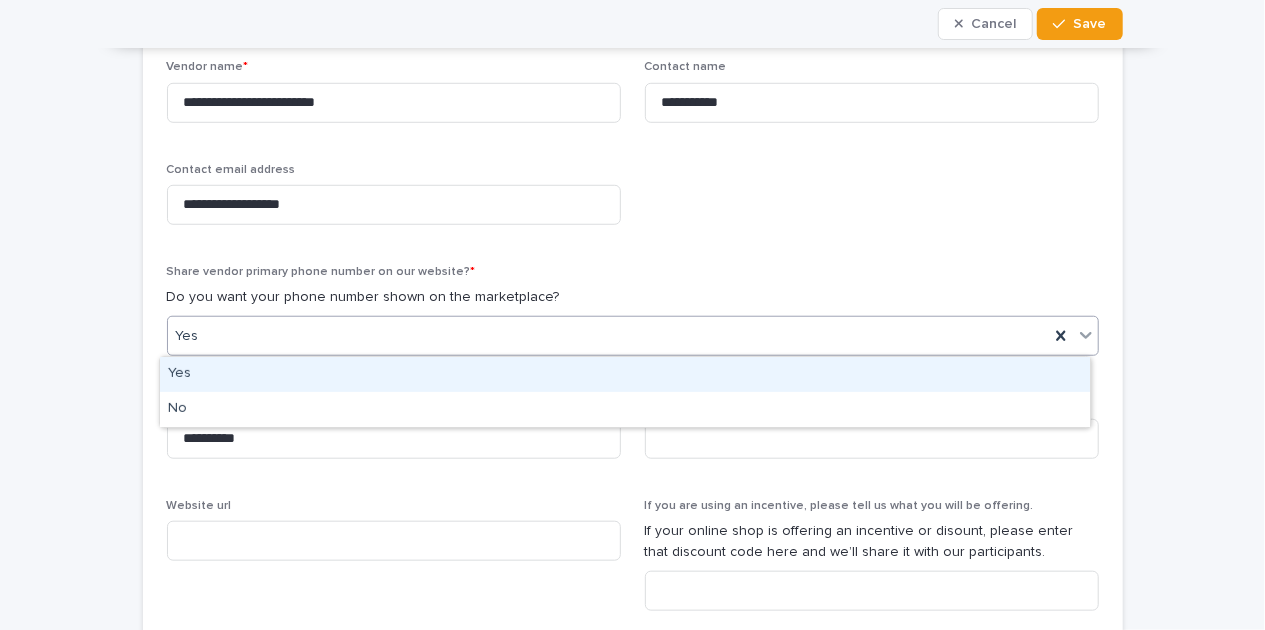 click on "Yes" at bounding box center (608, 336) 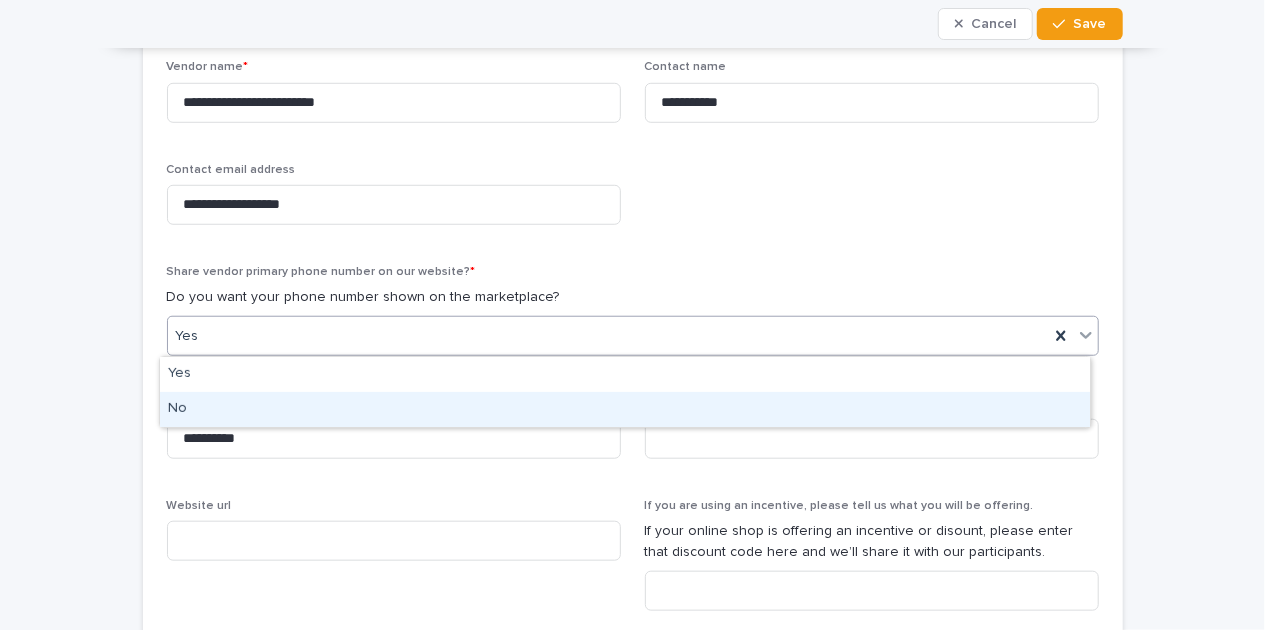 click on "No" at bounding box center [625, 409] 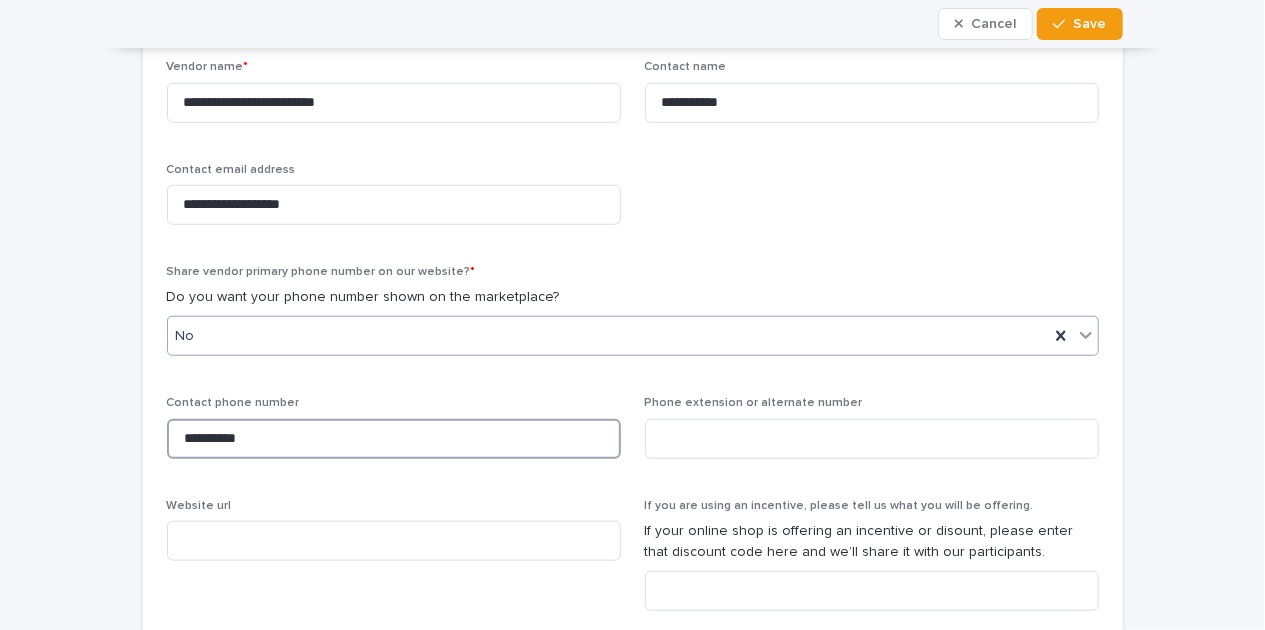 click on "**********" at bounding box center [394, 439] 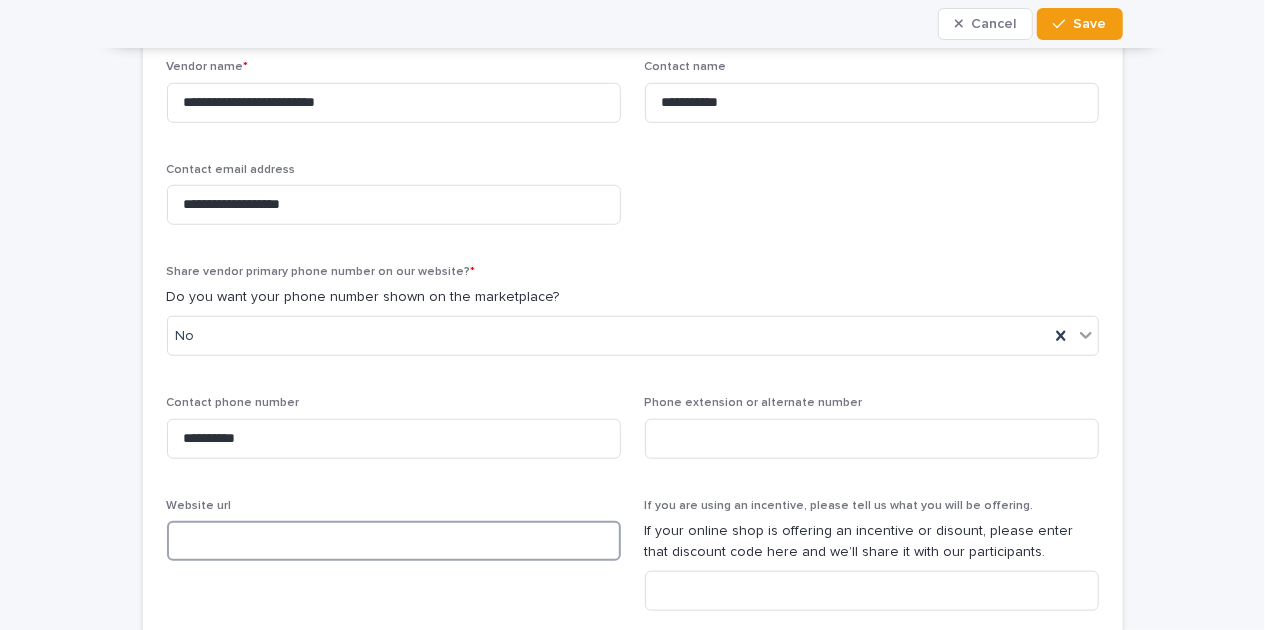 click at bounding box center [394, 541] 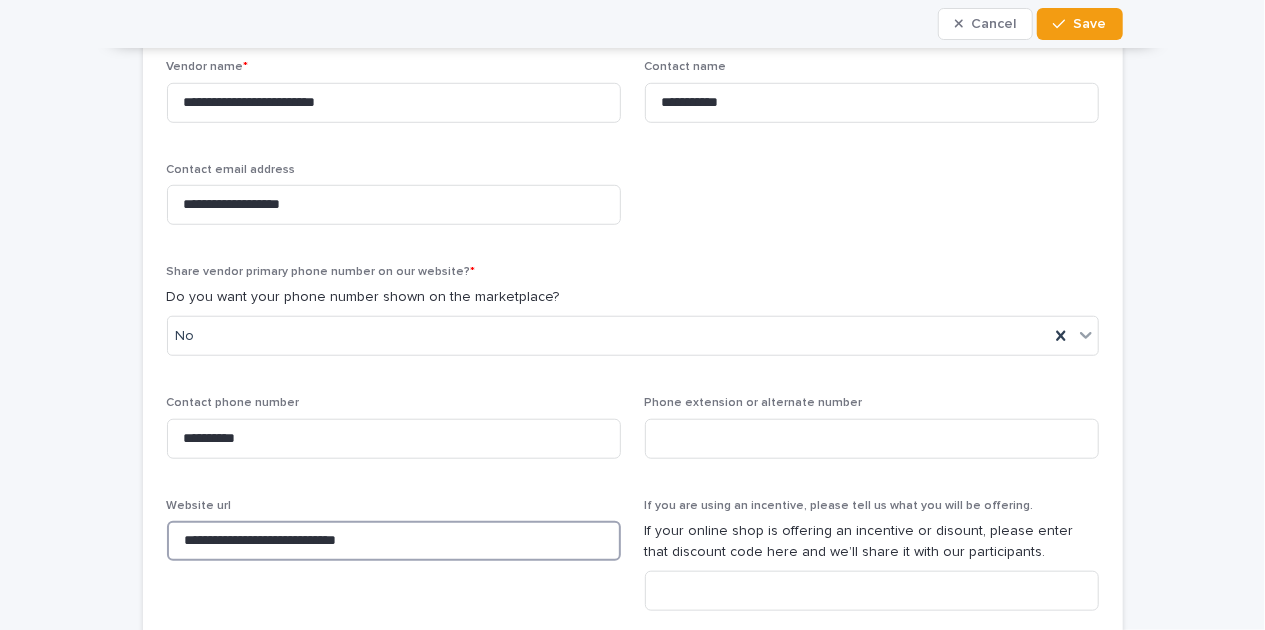 type on "**********" 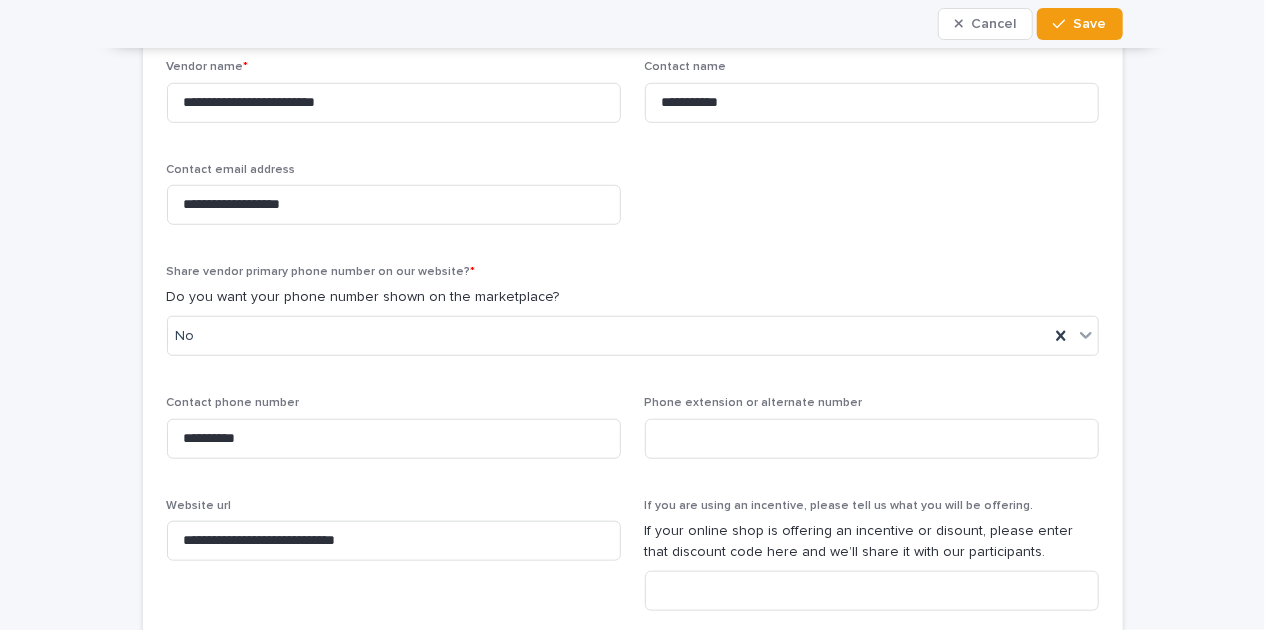 click on "**********" at bounding box center [632, 552] 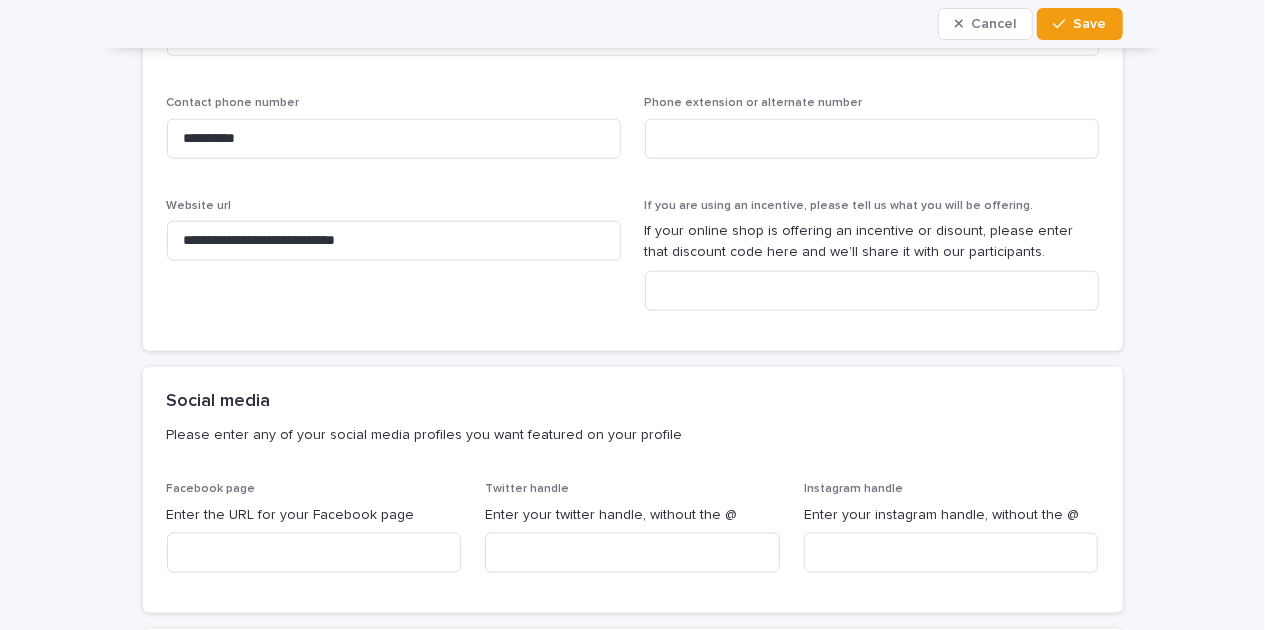 scroll, scrollTop: 900, scrollLeft: 0, axis: vertical 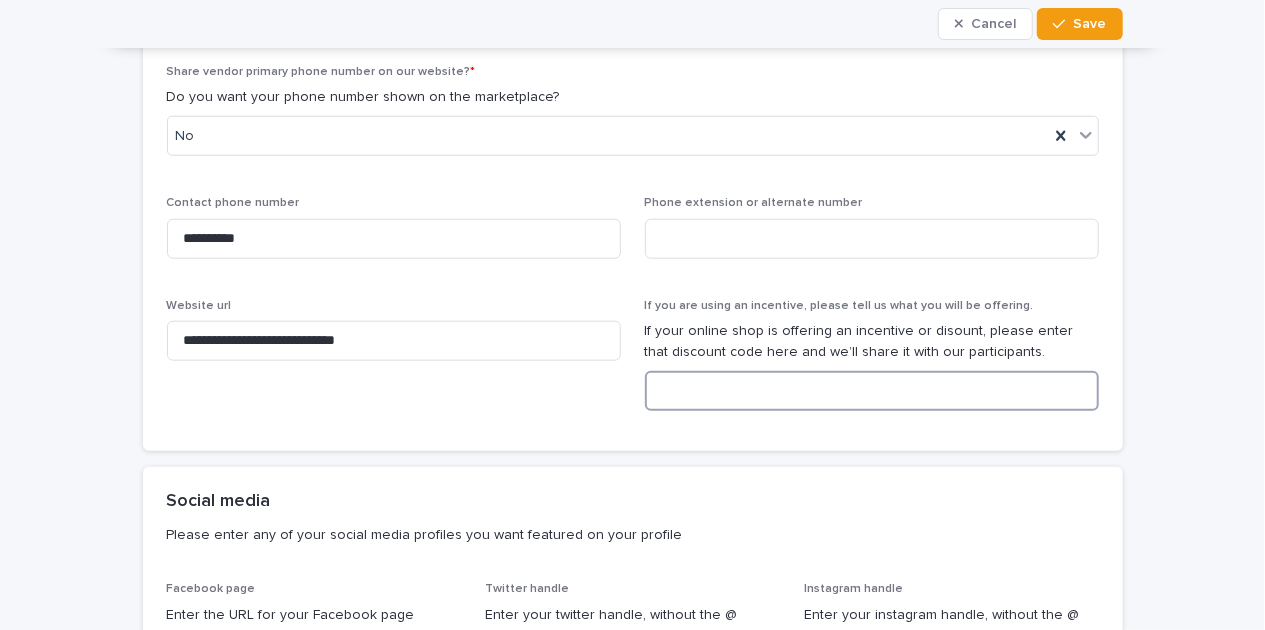 click at bounding box center (872, 391) 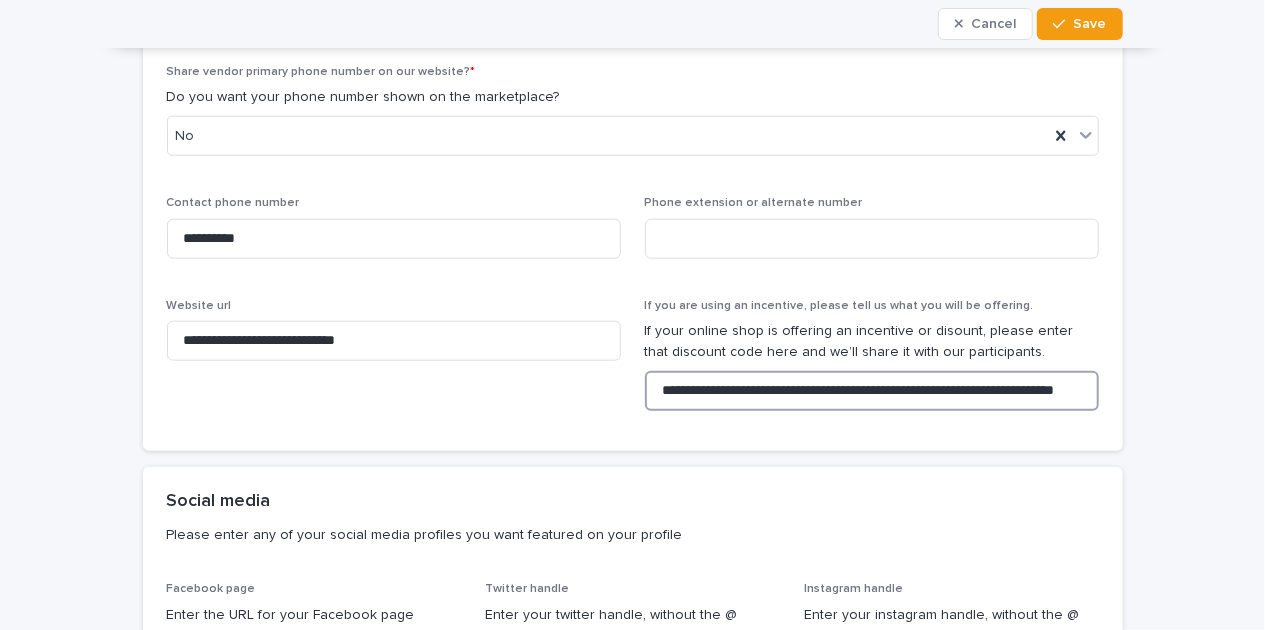 scroll, scrollTop: 0, scrollLeft: 76, axis: horizontal 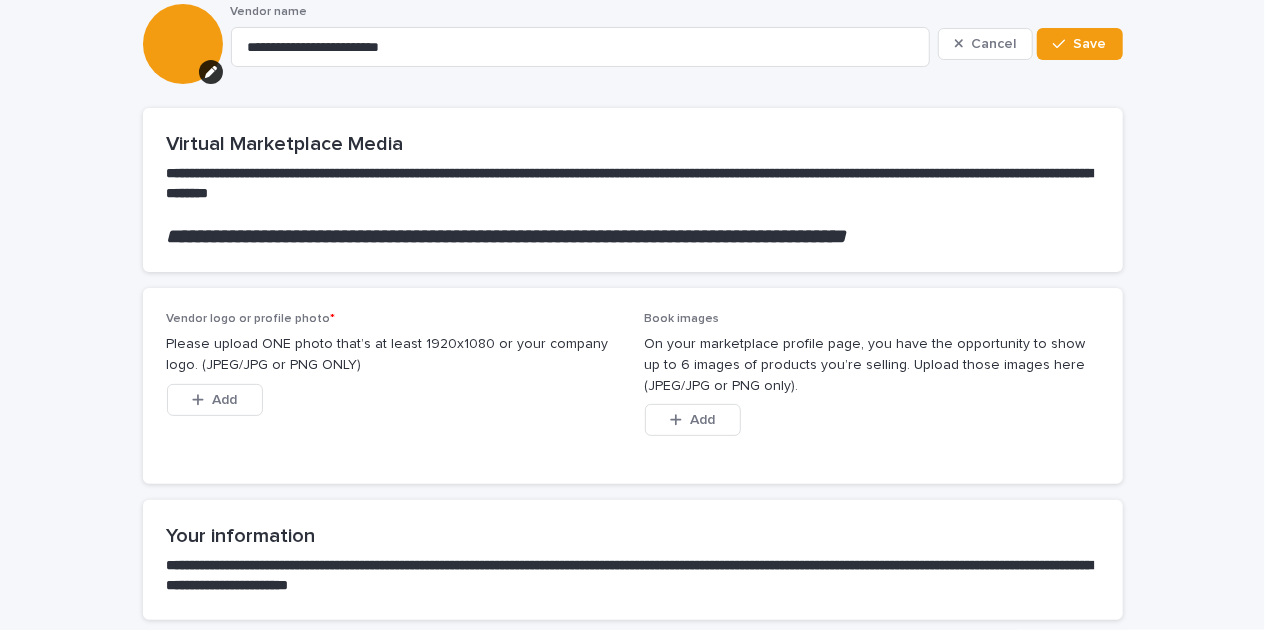 type on "**********" 